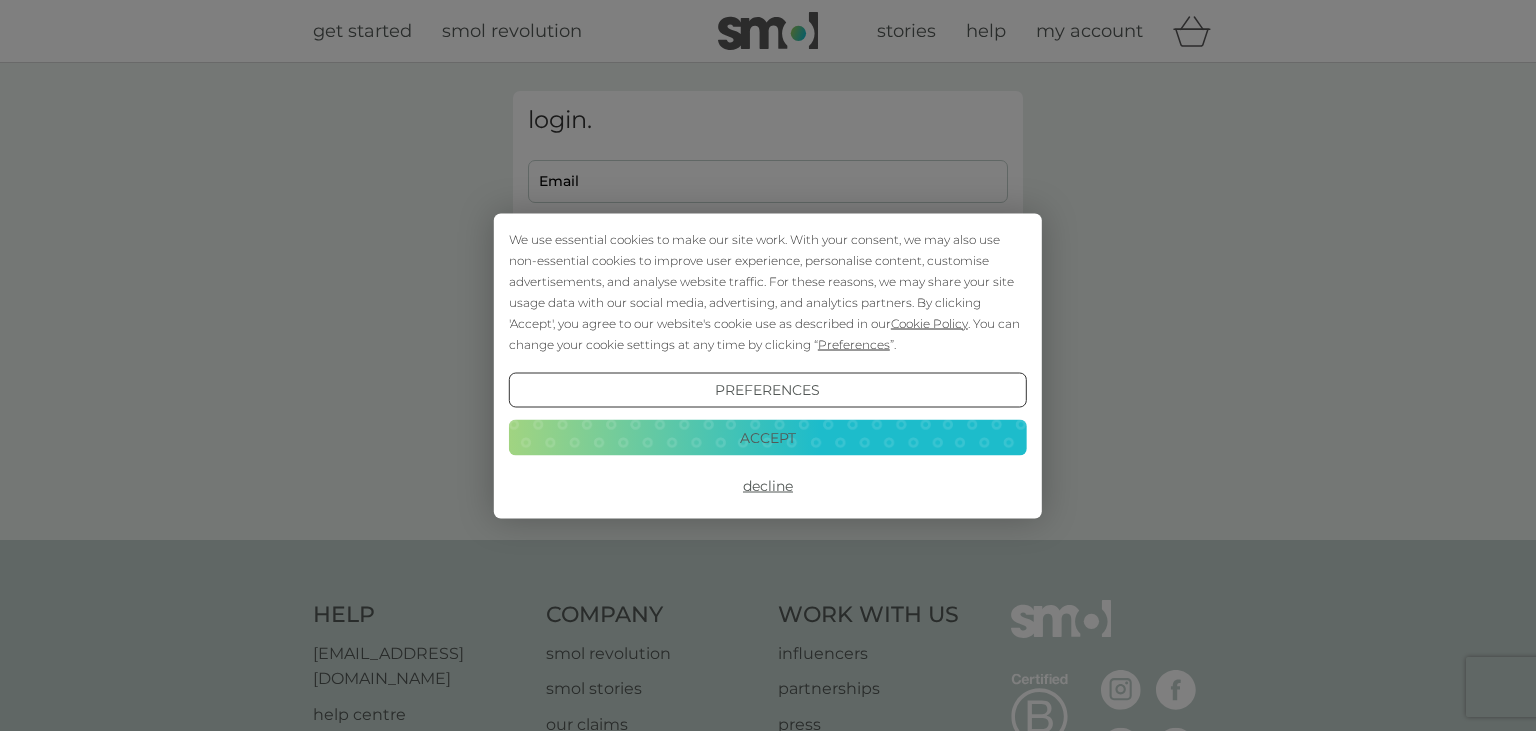 scroll, scrollTop: 0, scrollLeft: 0, axis: both 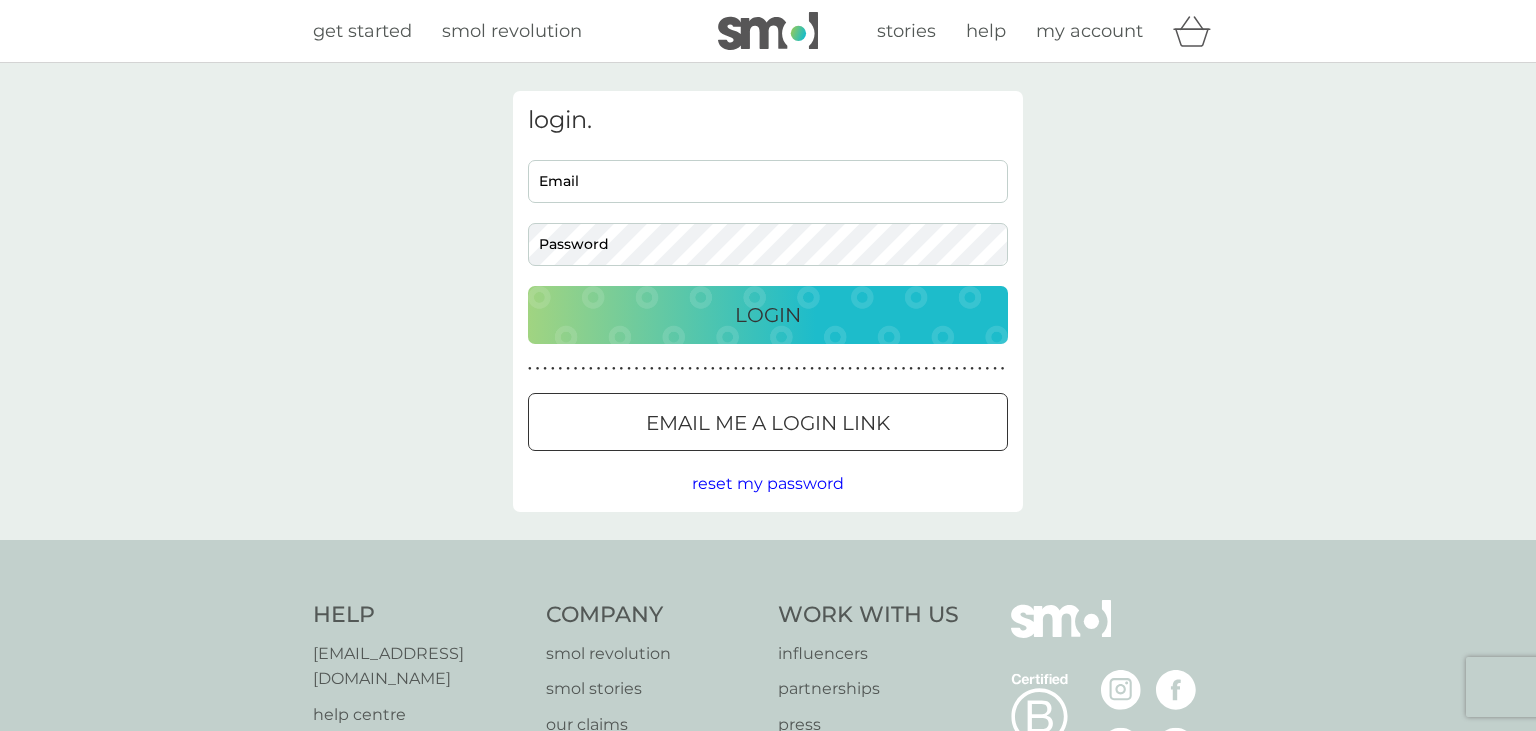 click on "Email" at bounding box center [768, 181] 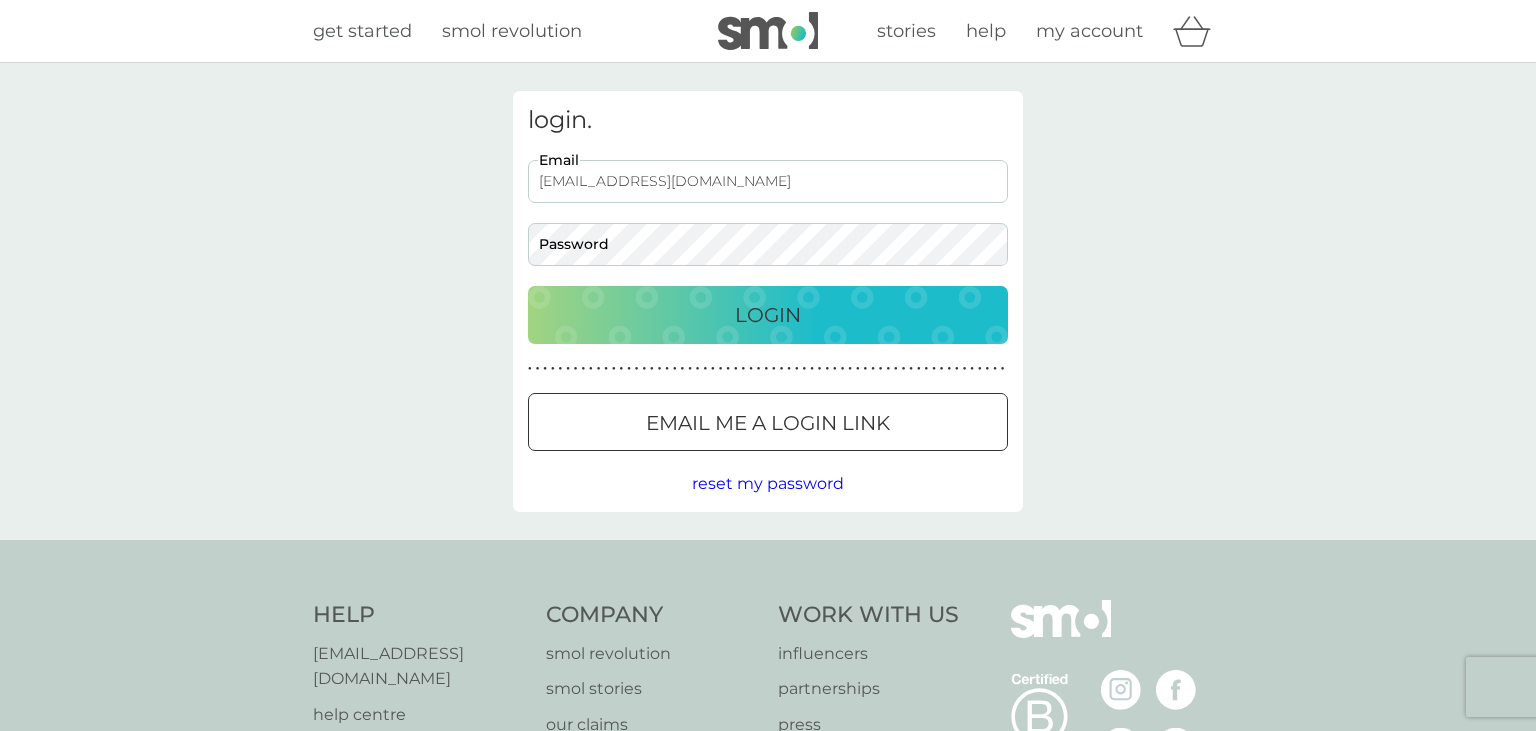 type on "misiella@gmail.com" 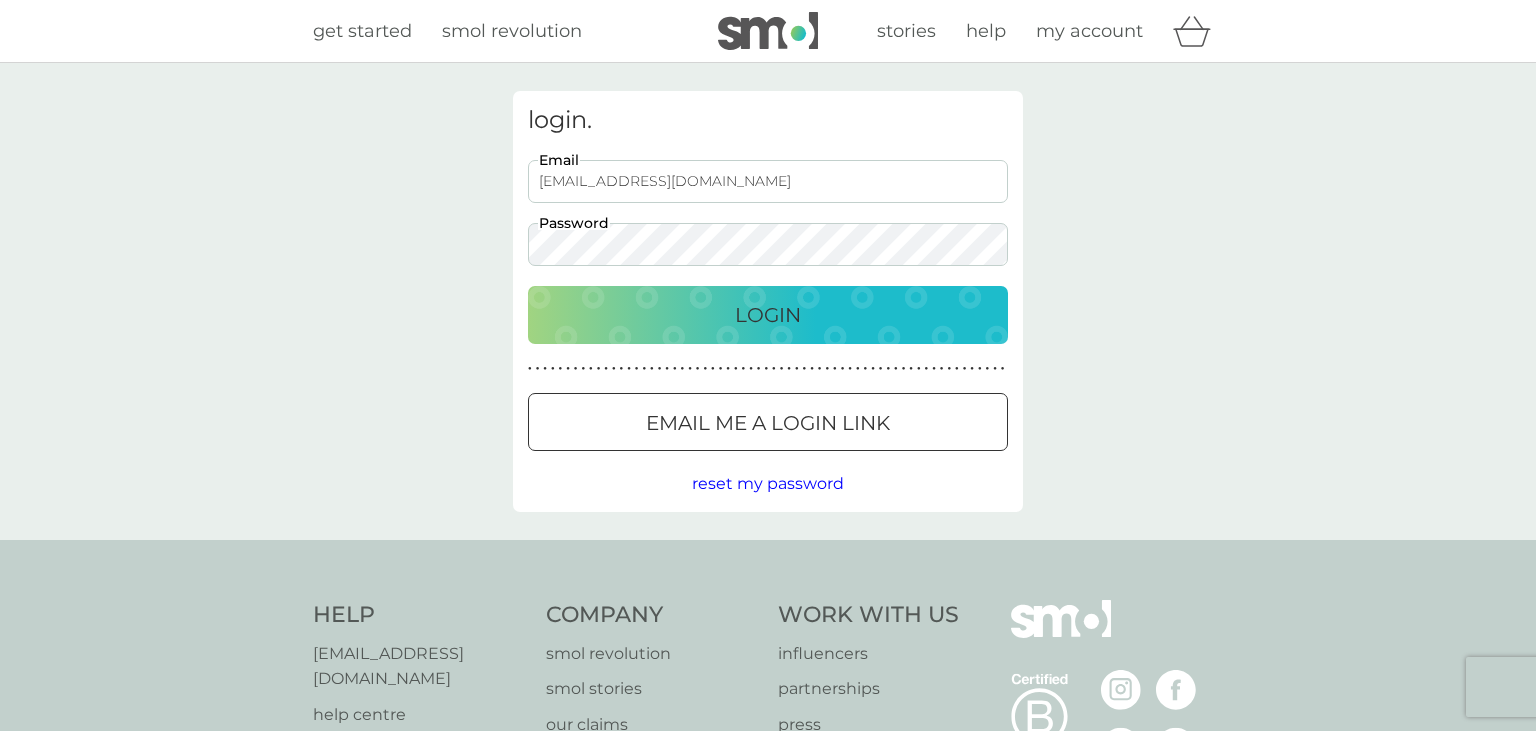 click on "Login" at bounding box center [768, 315] 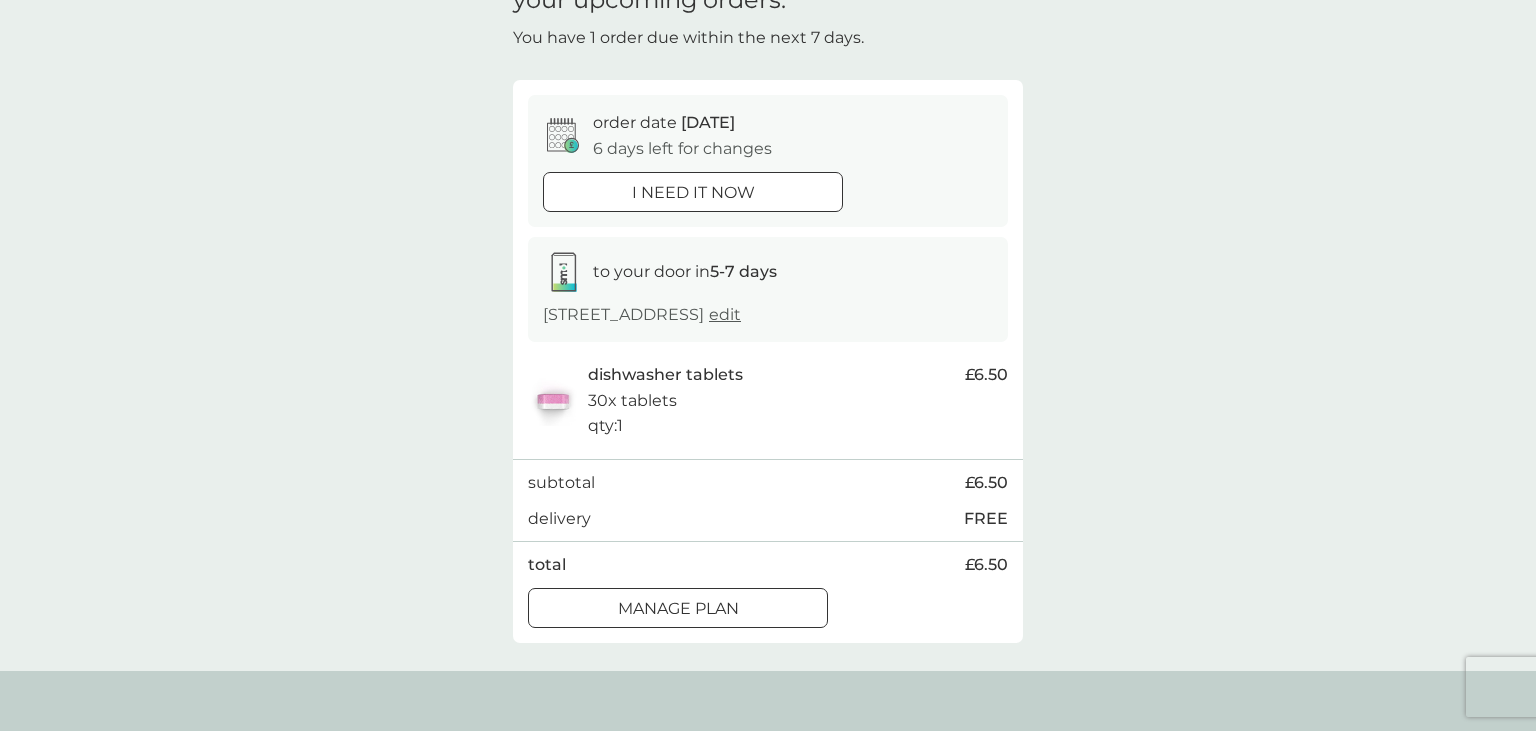 scroll, scrollTop: 211, scrollLeft: 0, axis: vertical 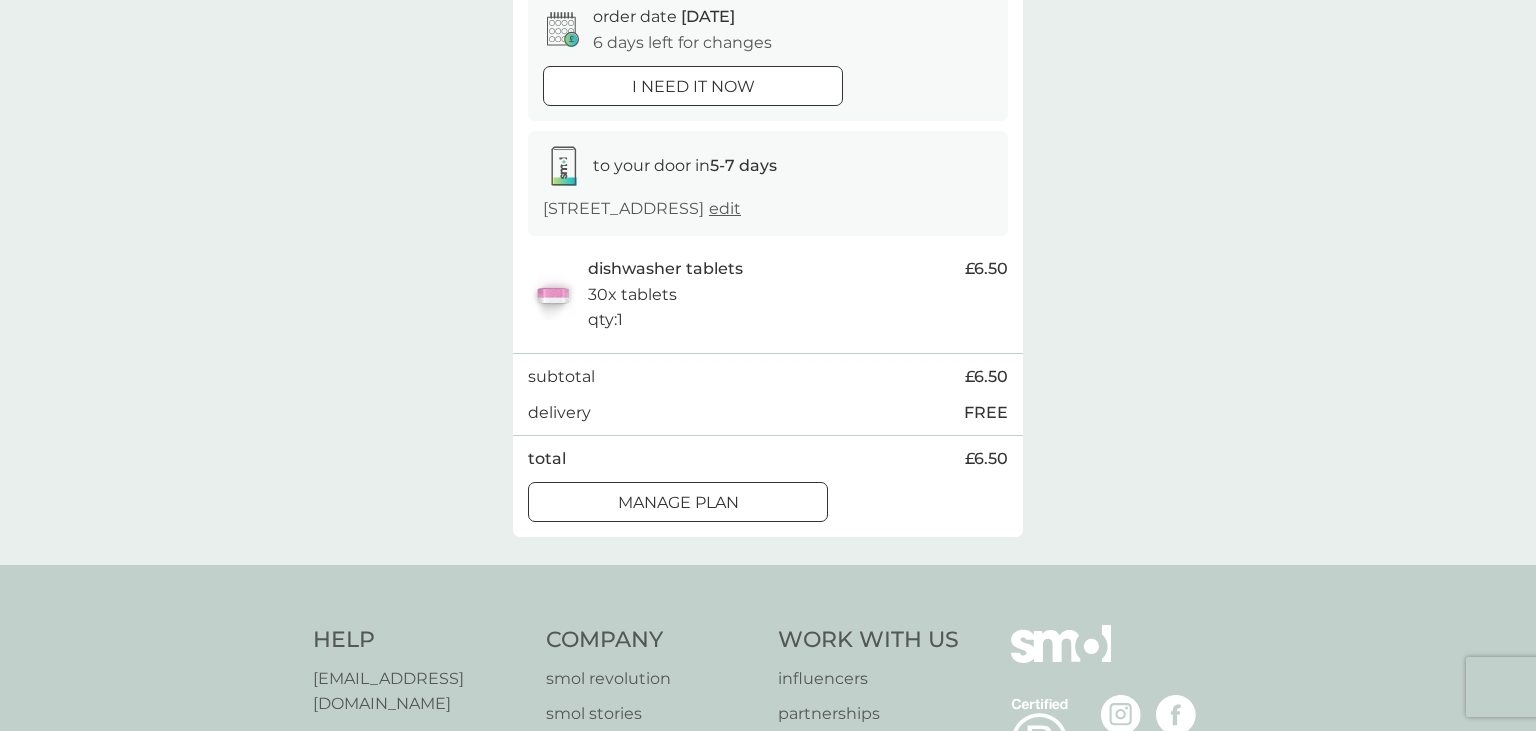 click on "Manage plan" at bounding box center (678, 503) 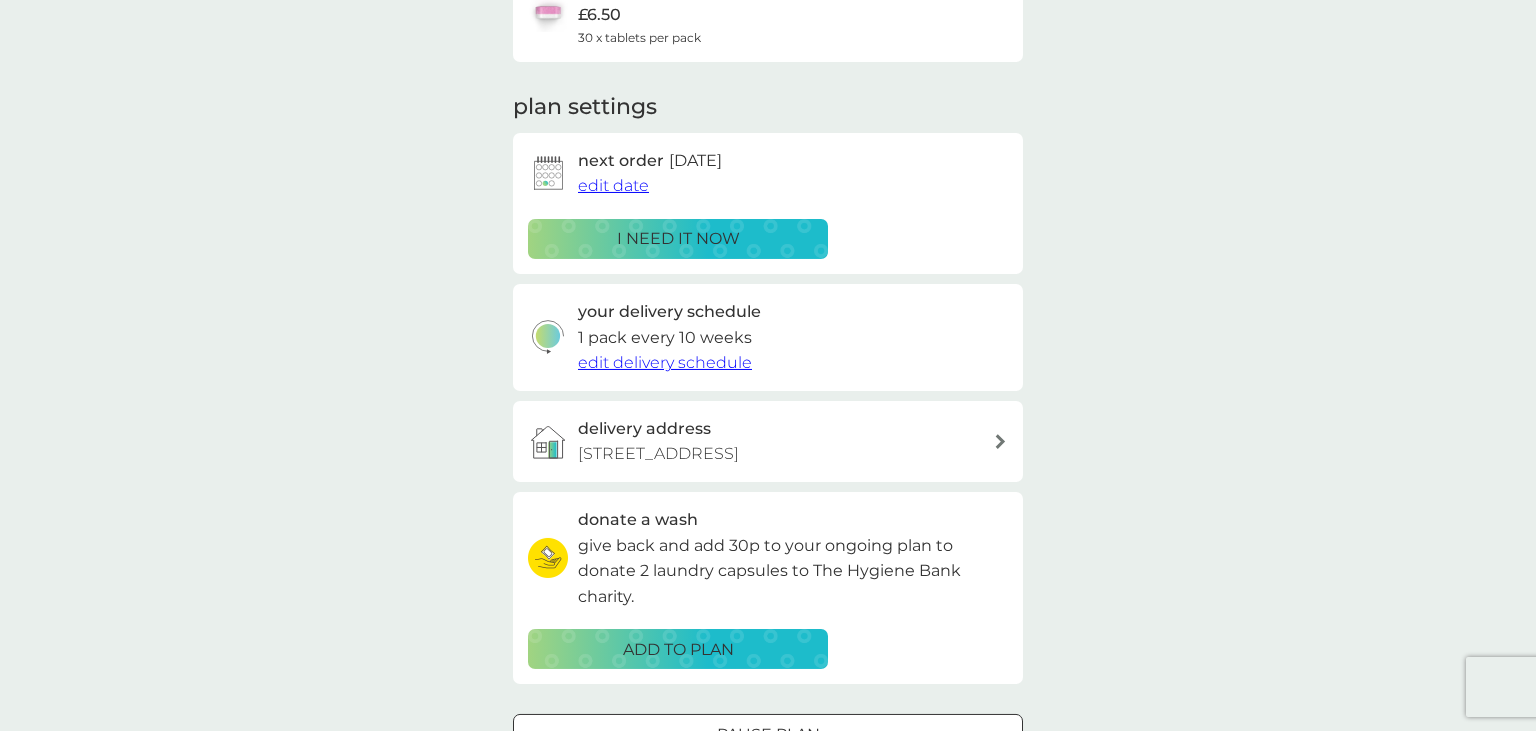 scroll, scrollTop: 211, scrollLeft: 0, axis: vertical 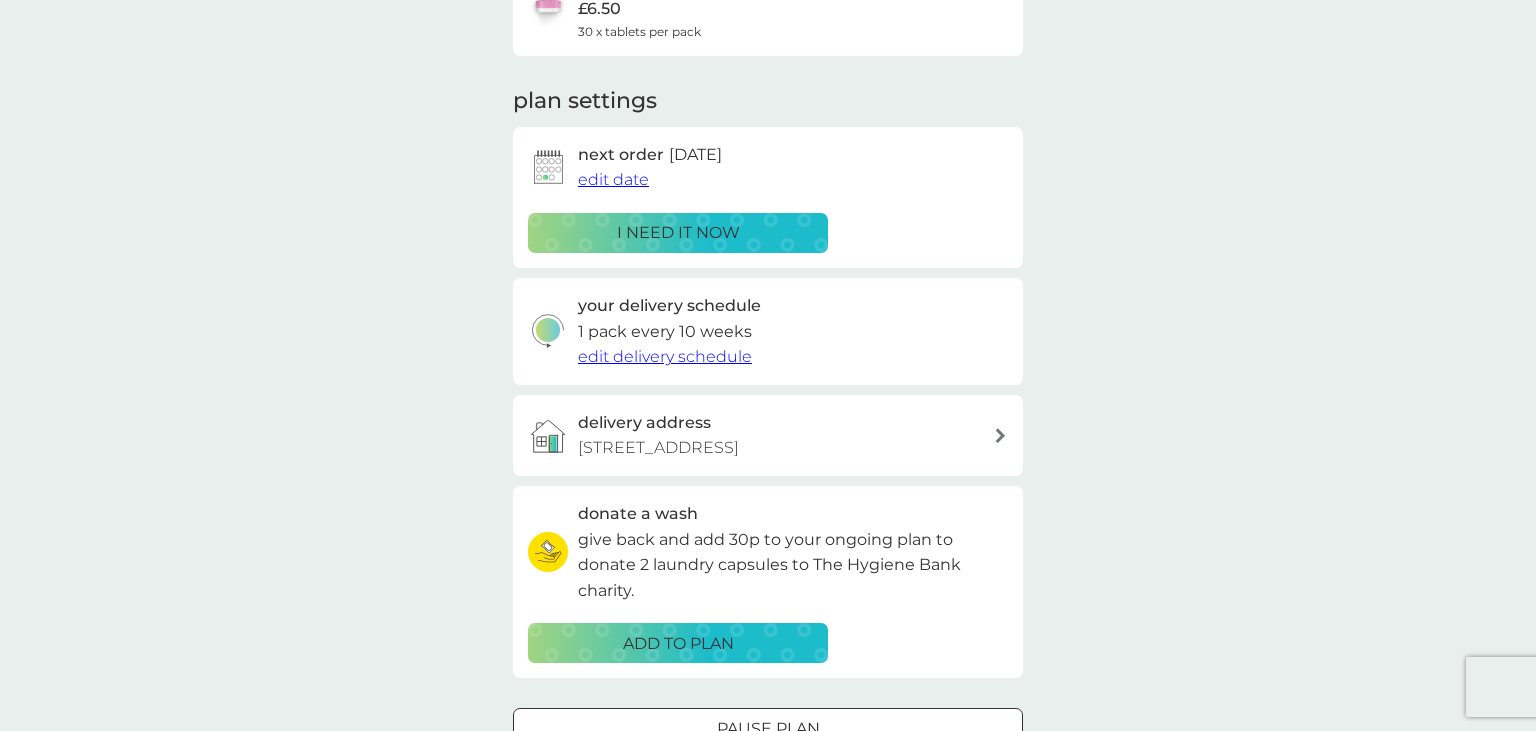 click on "edit delivery schedule" at bounding box center (665, 356) 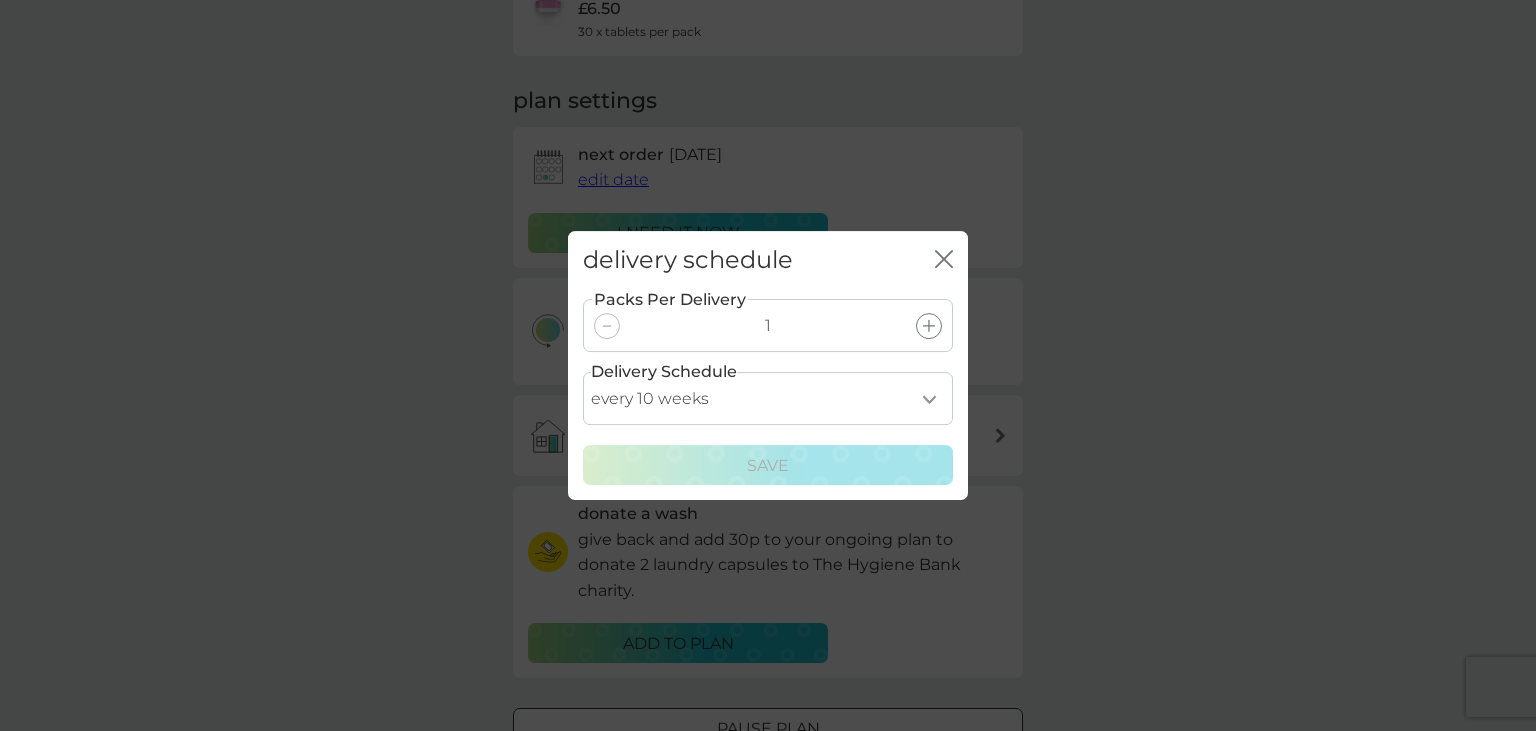 select on "84" 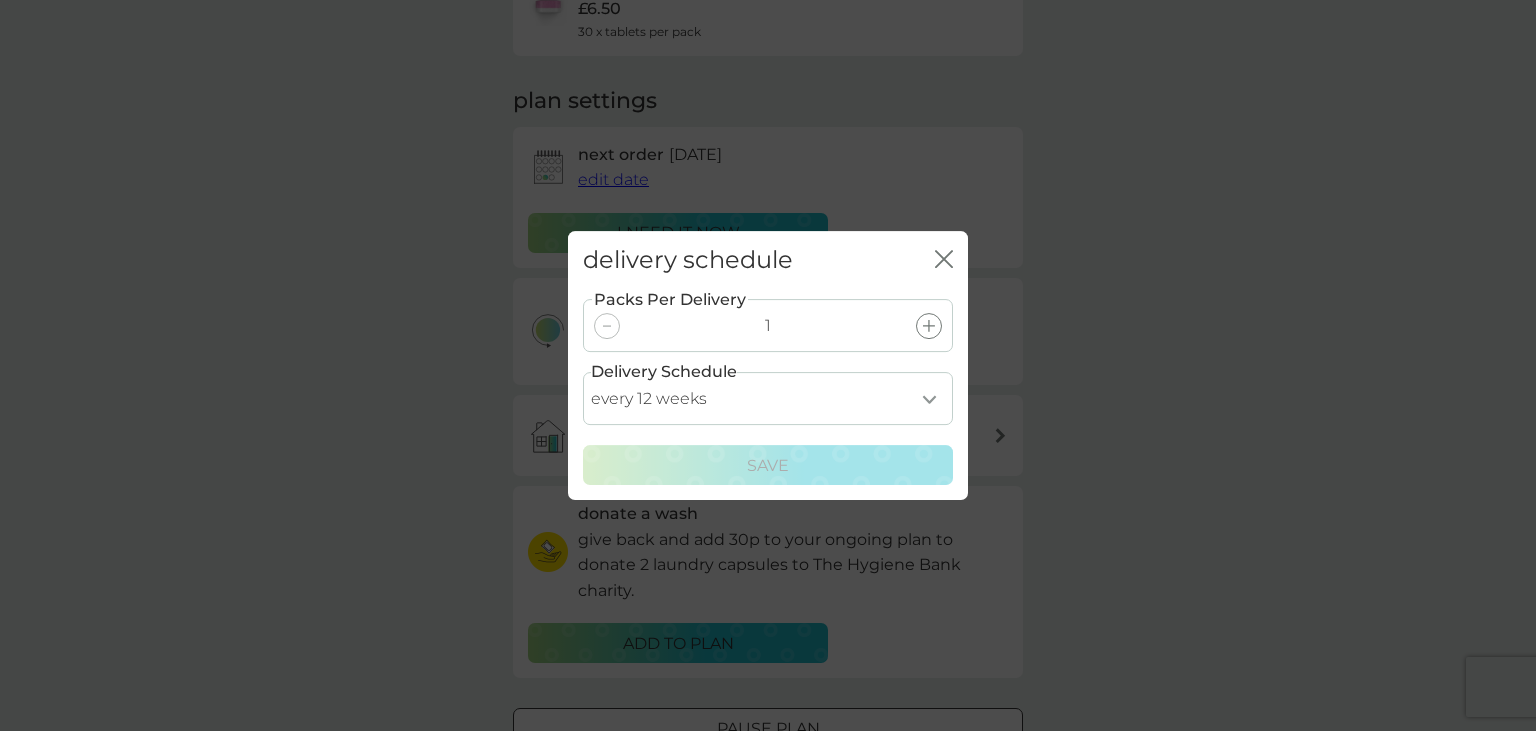 click on "every 12 weeks" at bounding box center [0, 0] 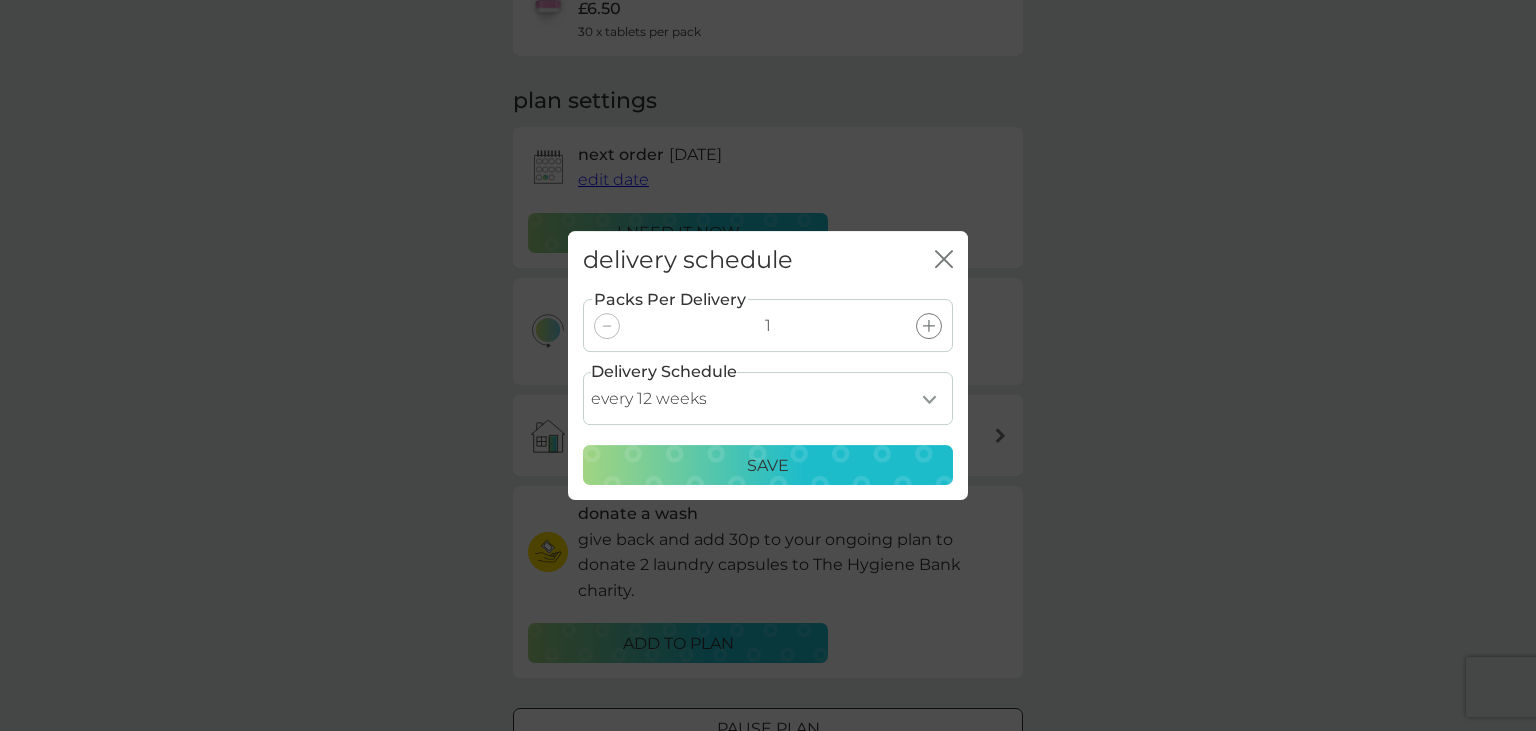 click on "Save" at bounding box center [768, 466] 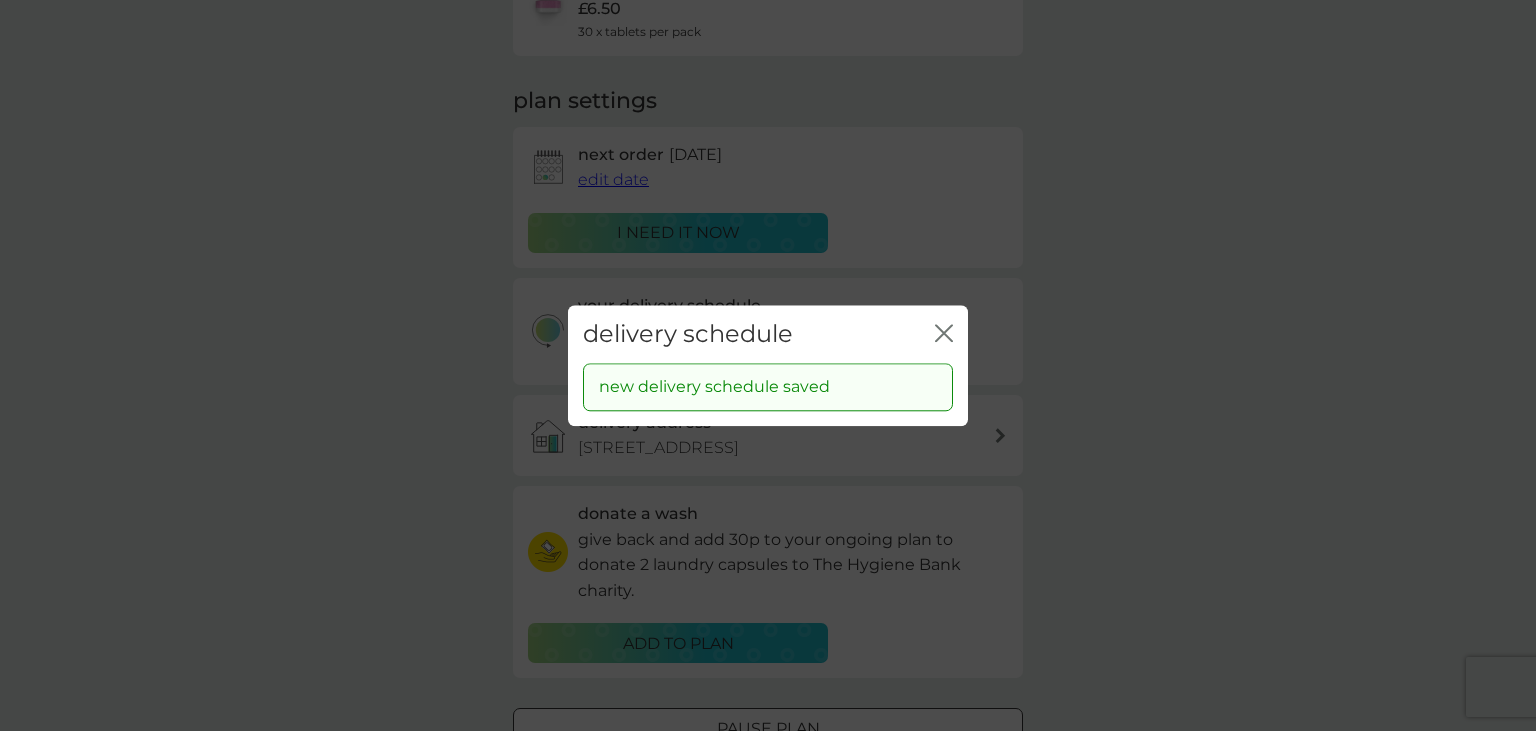 click 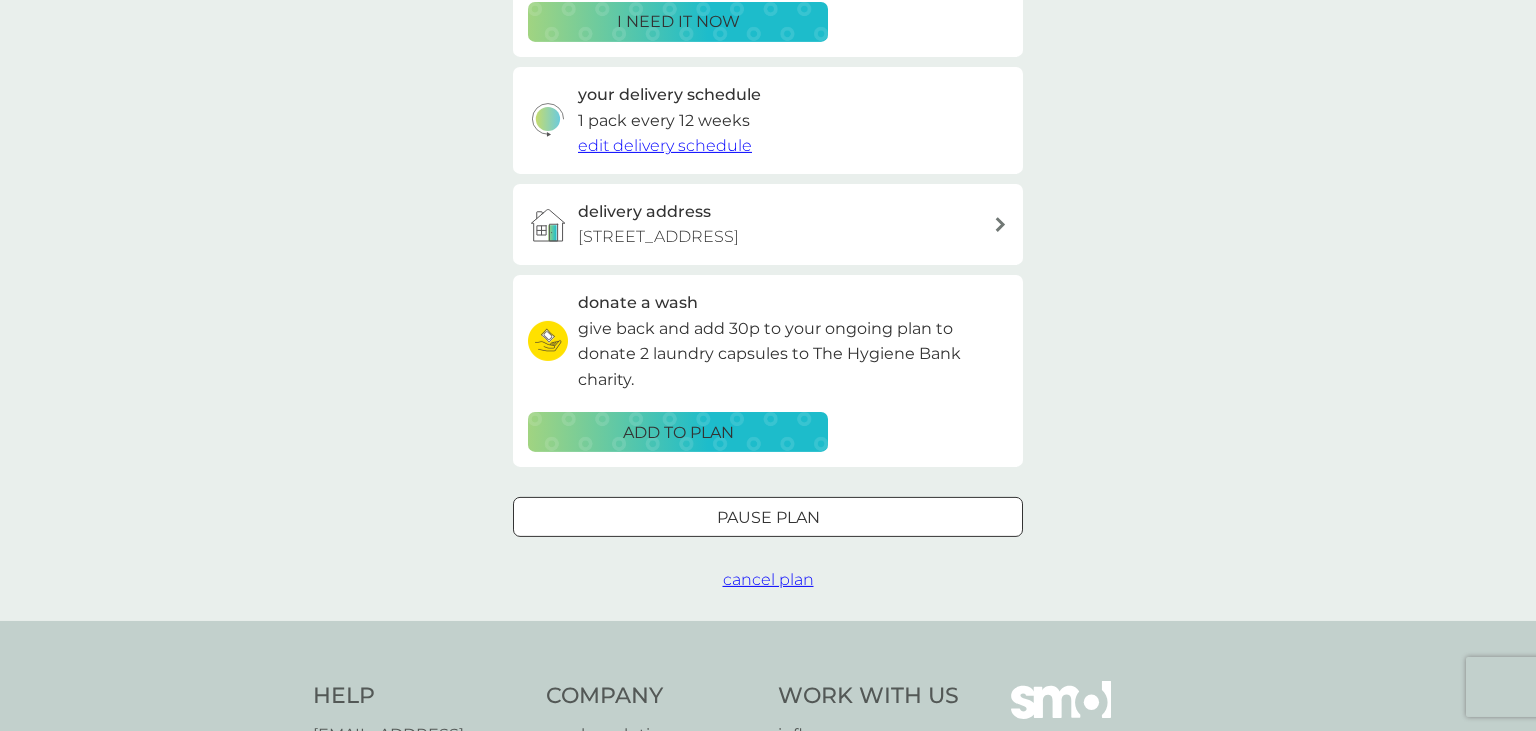 scroll, scrollTop: 211, scrollLeft: 0, axis: vertical 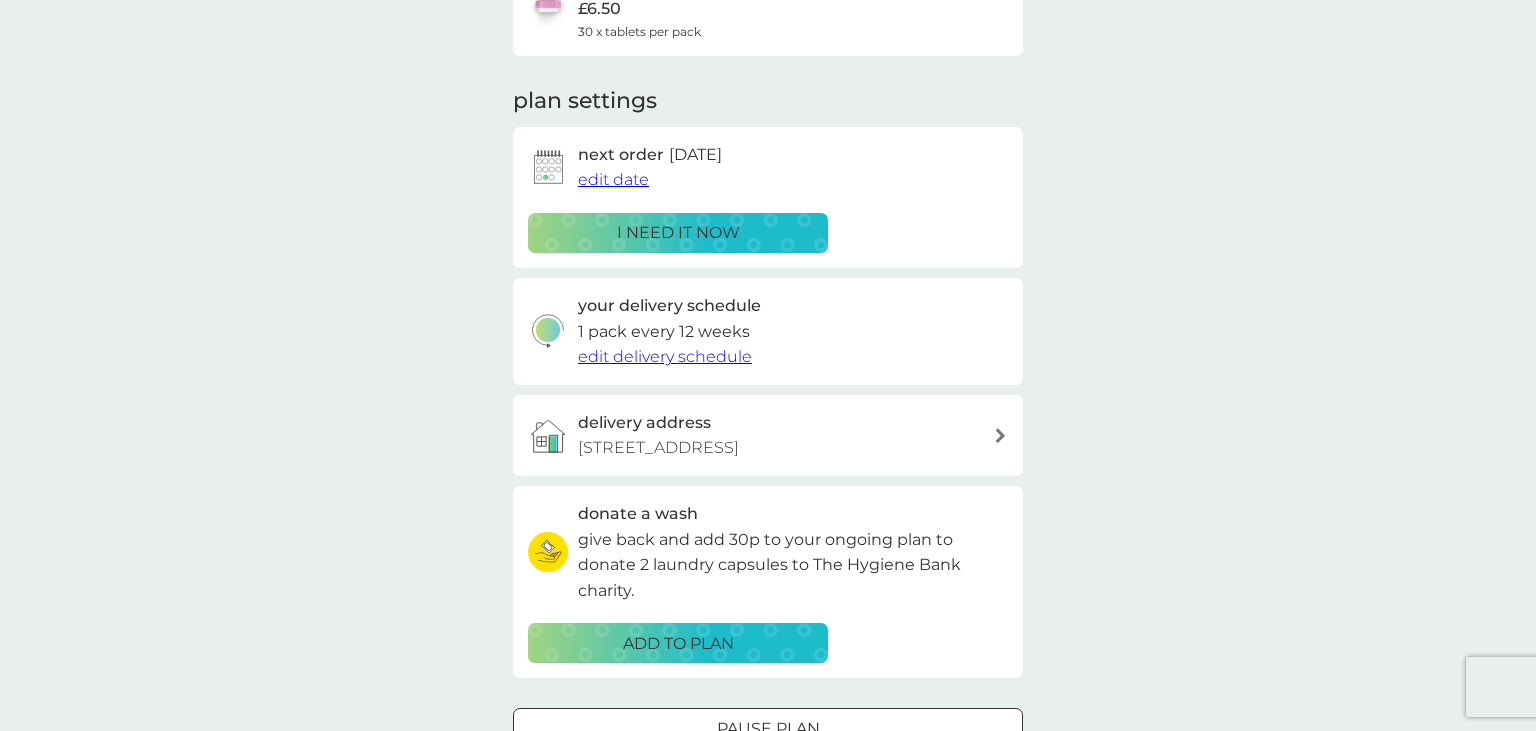 click on "edit date" at bounding box center [613, 179] 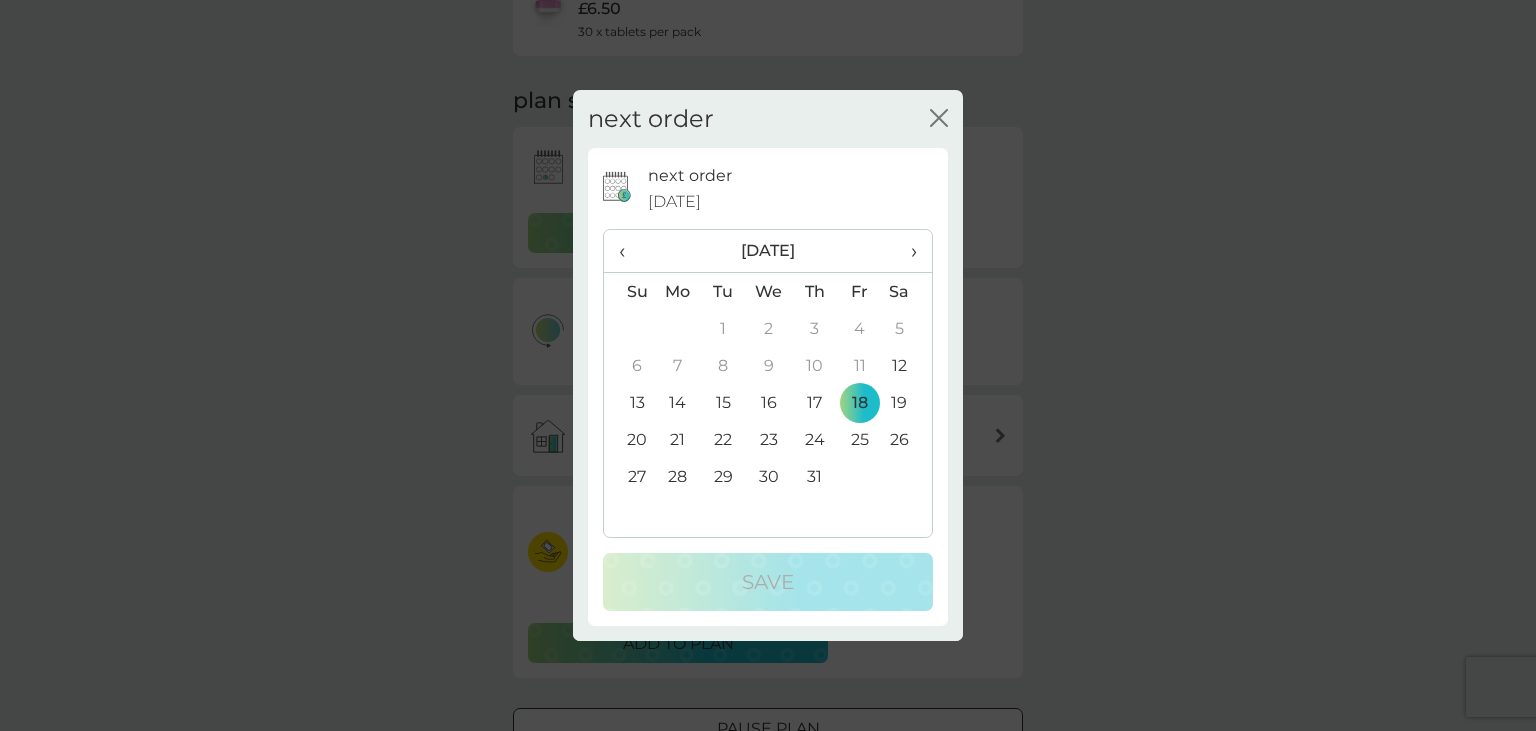 click on "›" at bounding box center [907, 251] 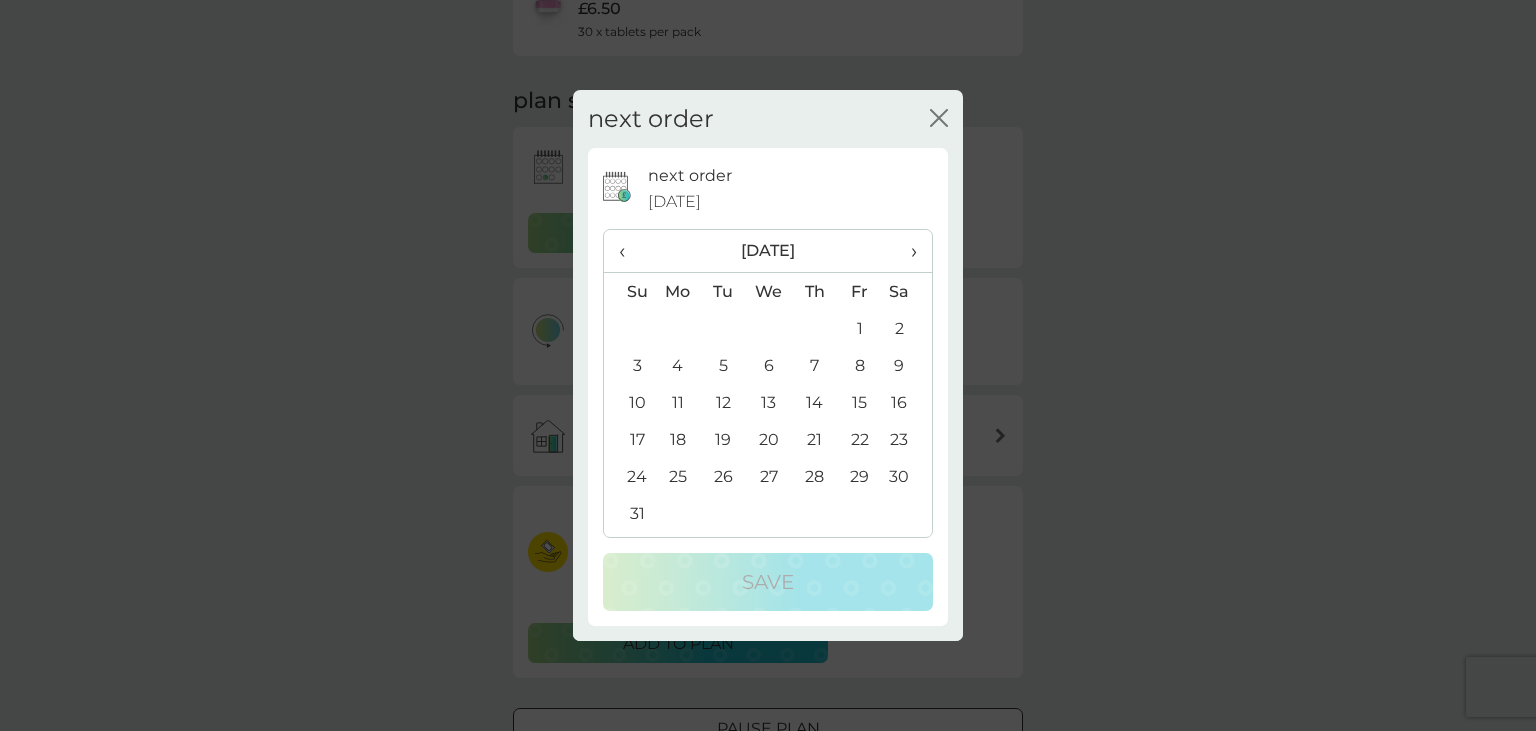 click on "8" at bounding box center (859, 365) 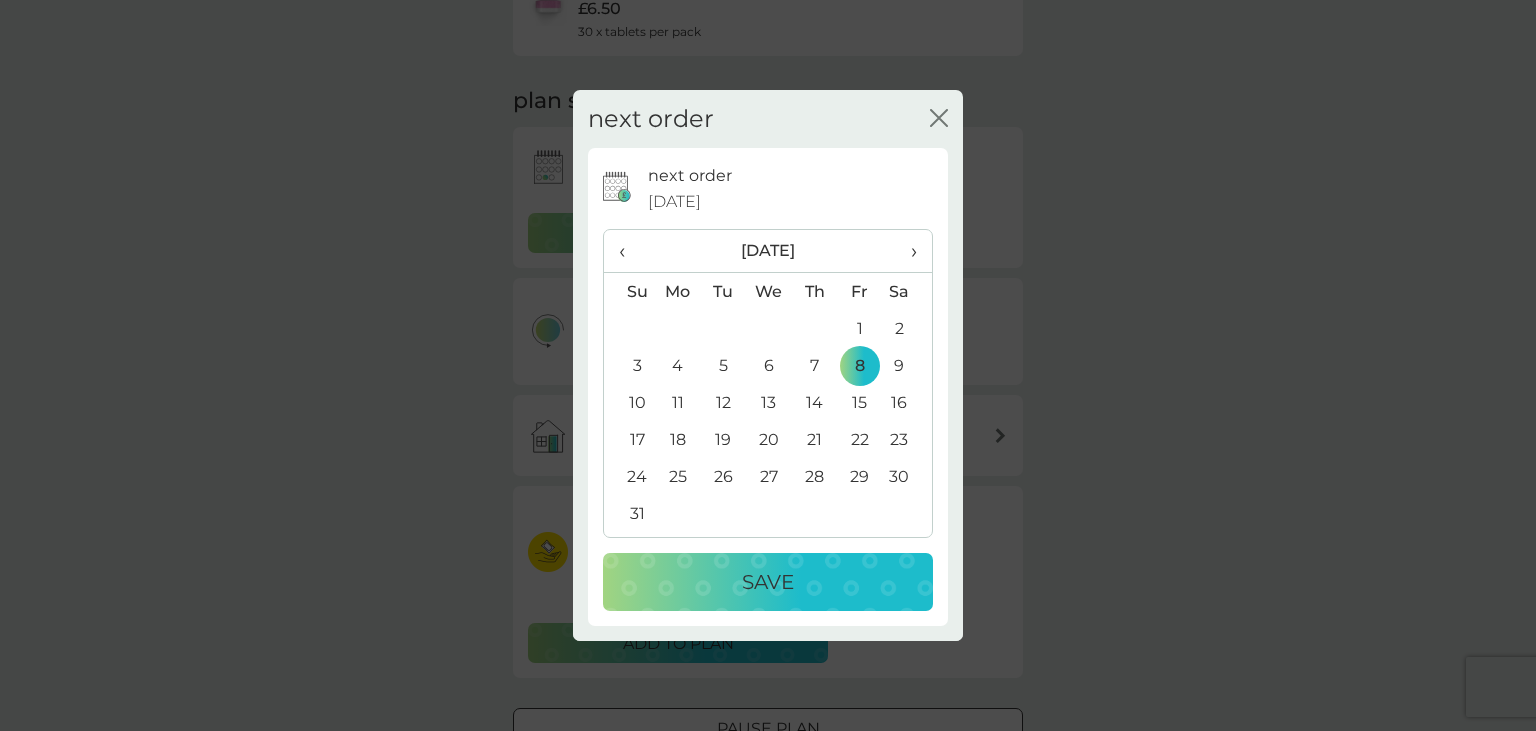 click on "Save" at bounding box center (768, 582) 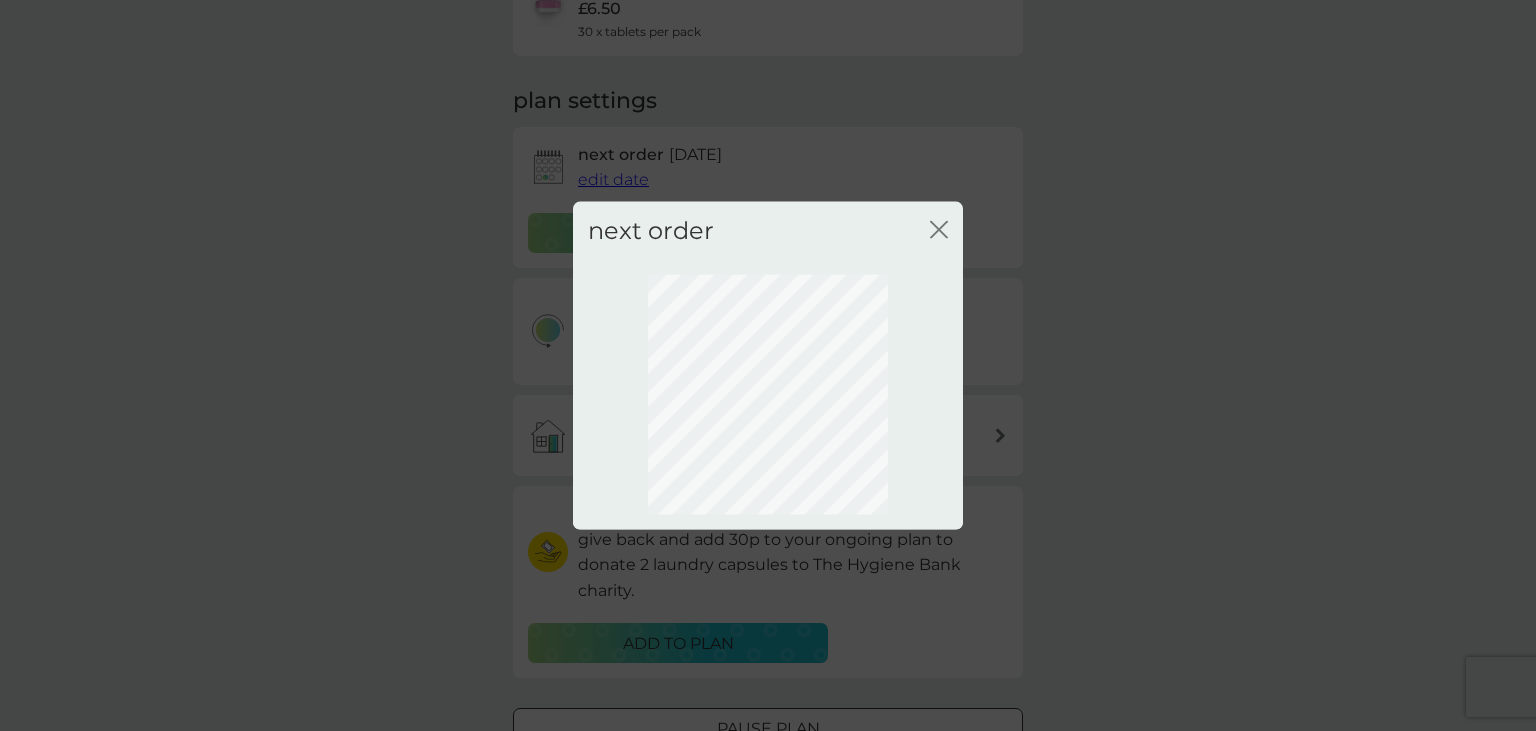 scroll, scrollTop: 107, scrollLeft: 0, axis: vertical 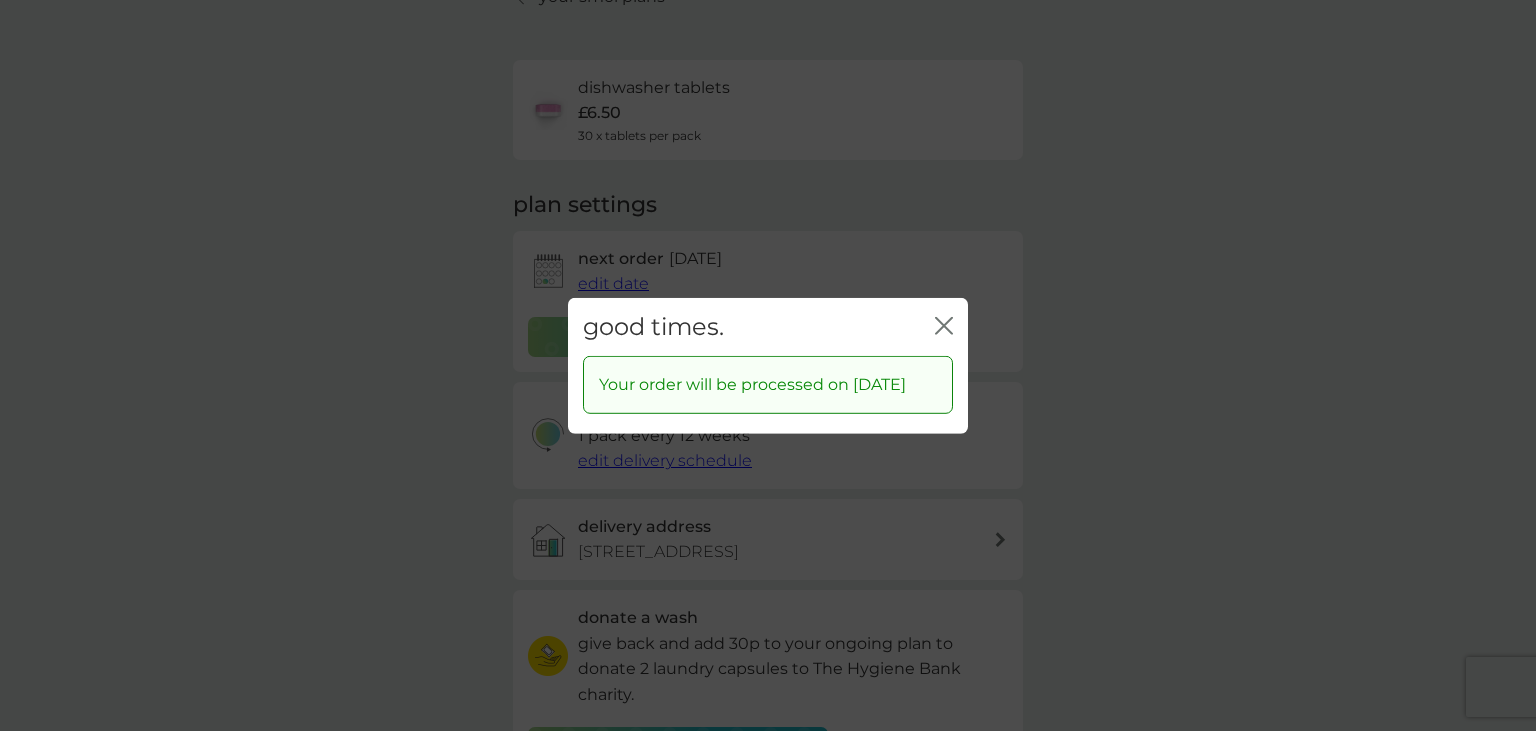 click on "close" 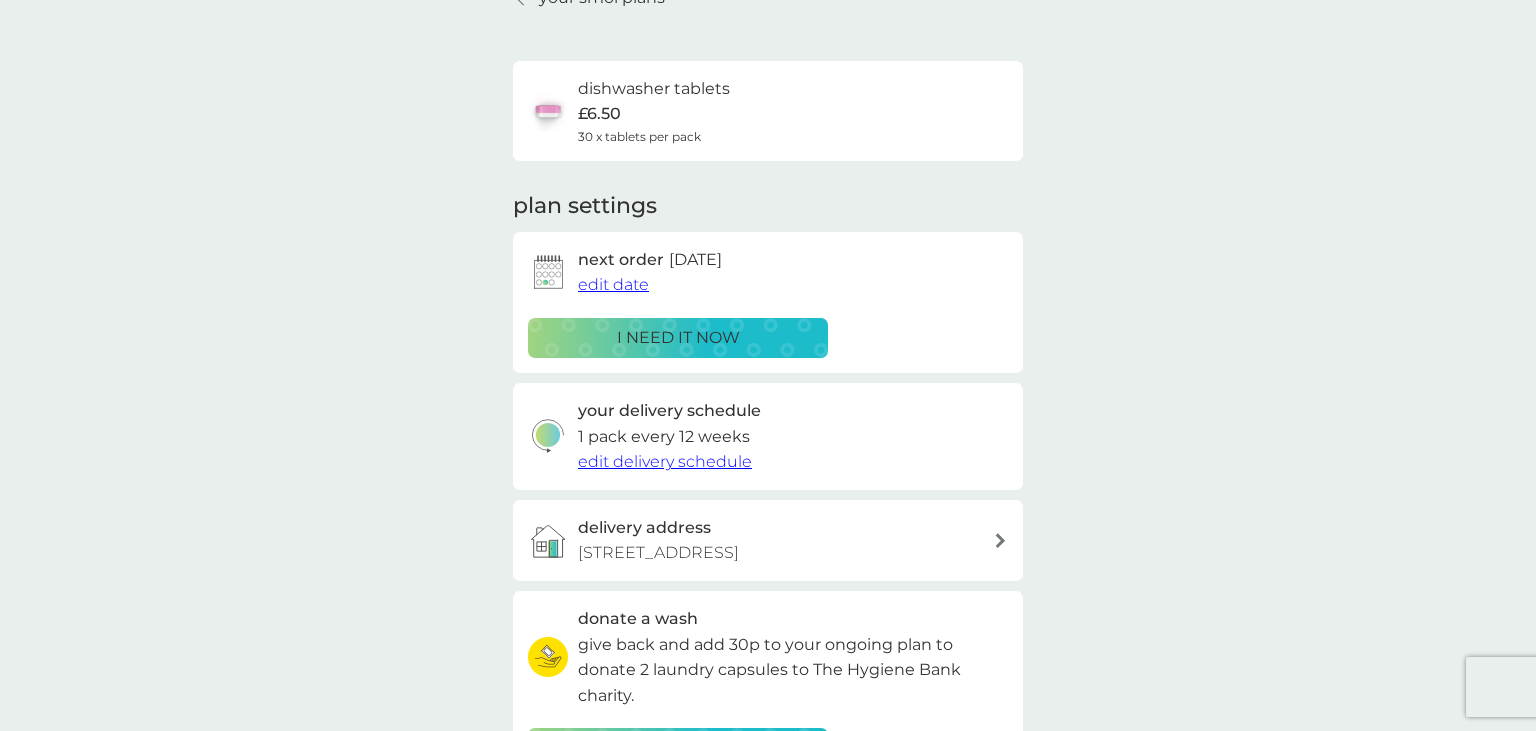 scroll, scrollTop: 0, scrollLeft: 0, axis: both 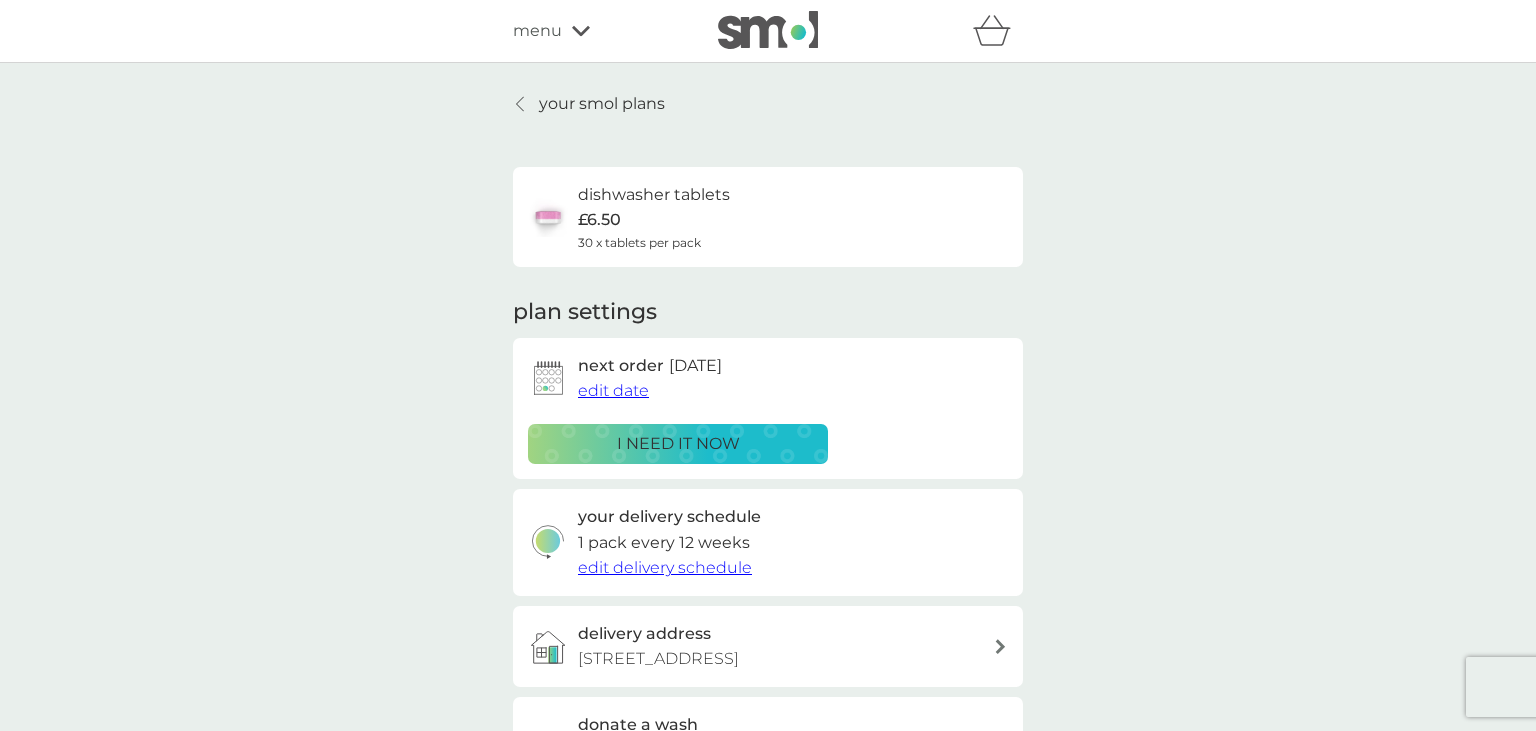 click on "menu" at bounding box center (537, 31) 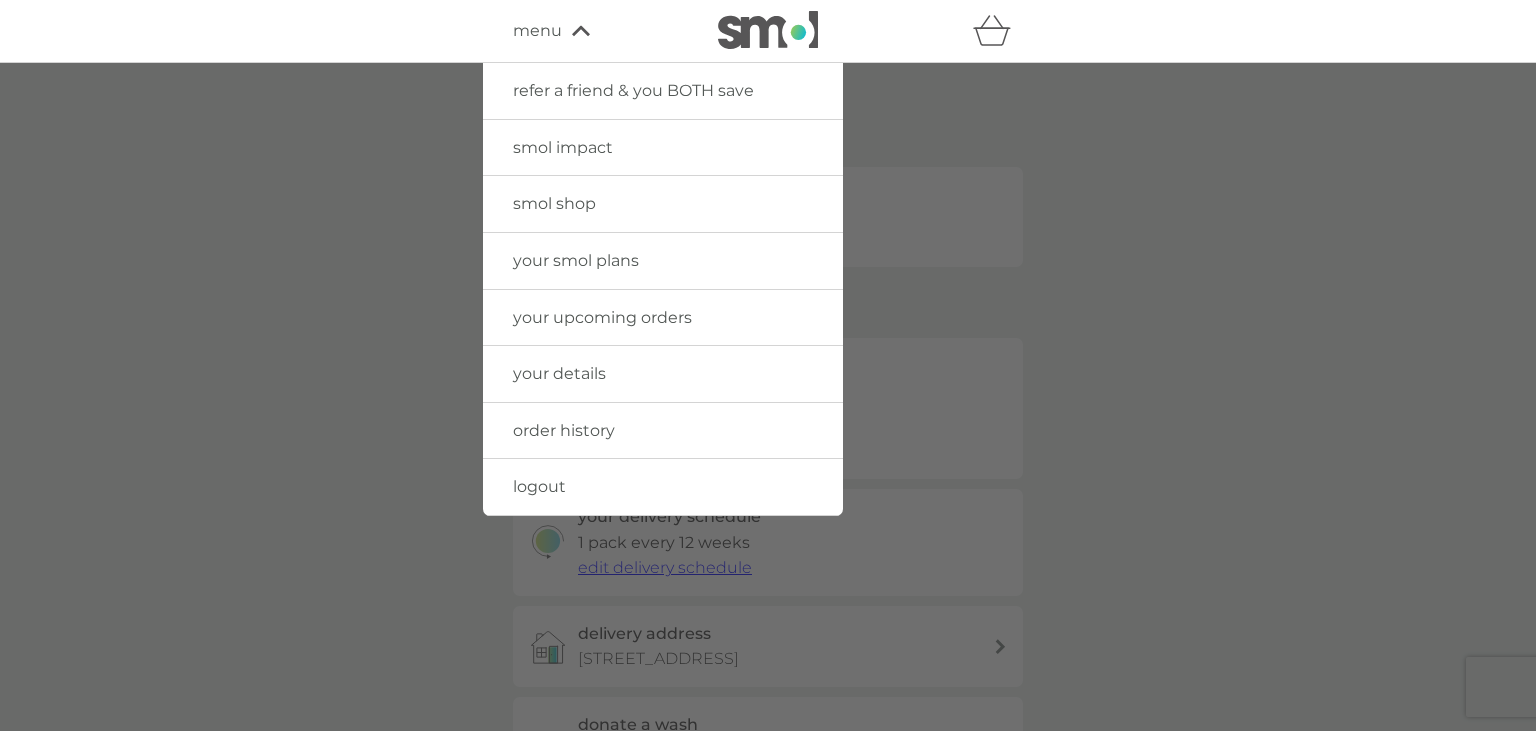 click at bounding box center [768, 428] 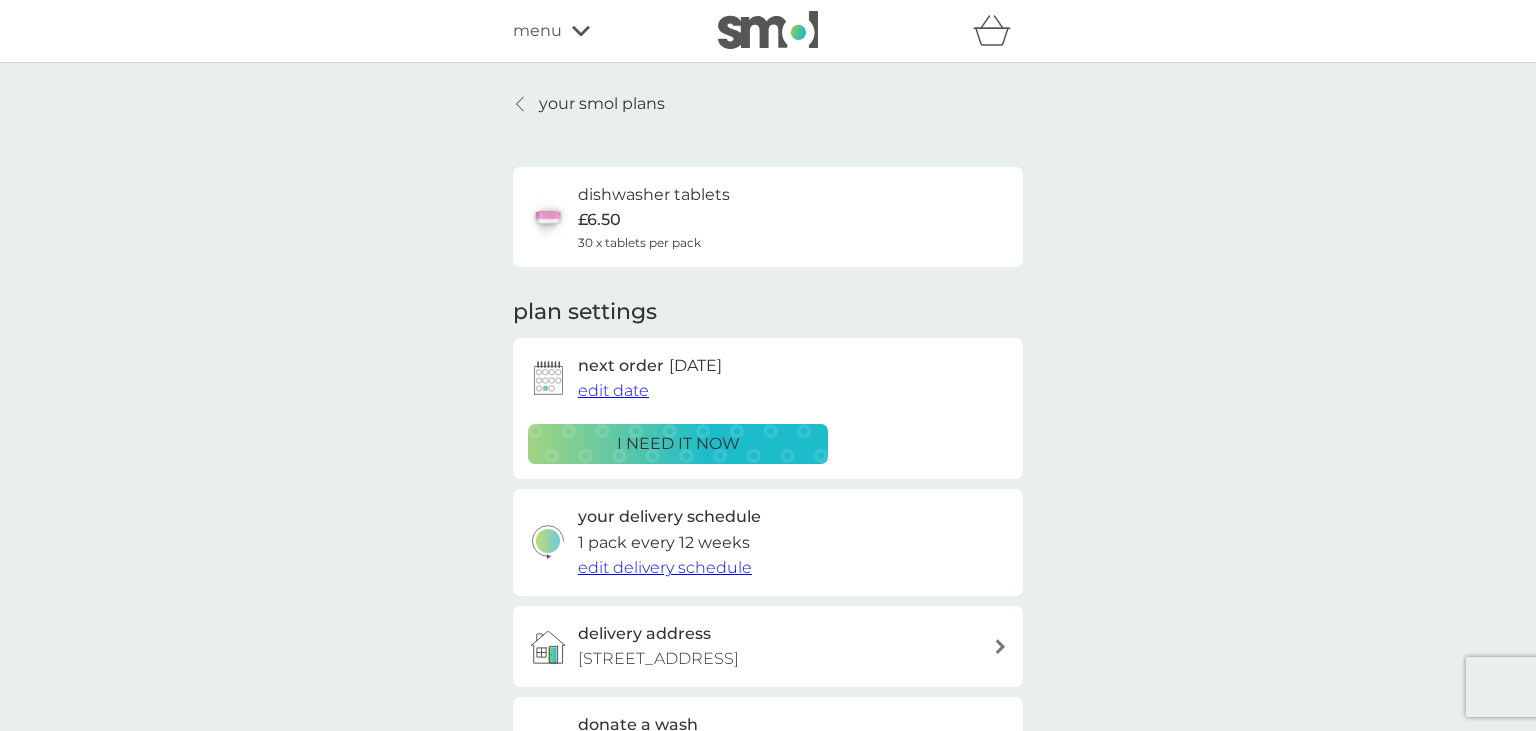 click on "your smol plans" at bounding box center [602, 104] 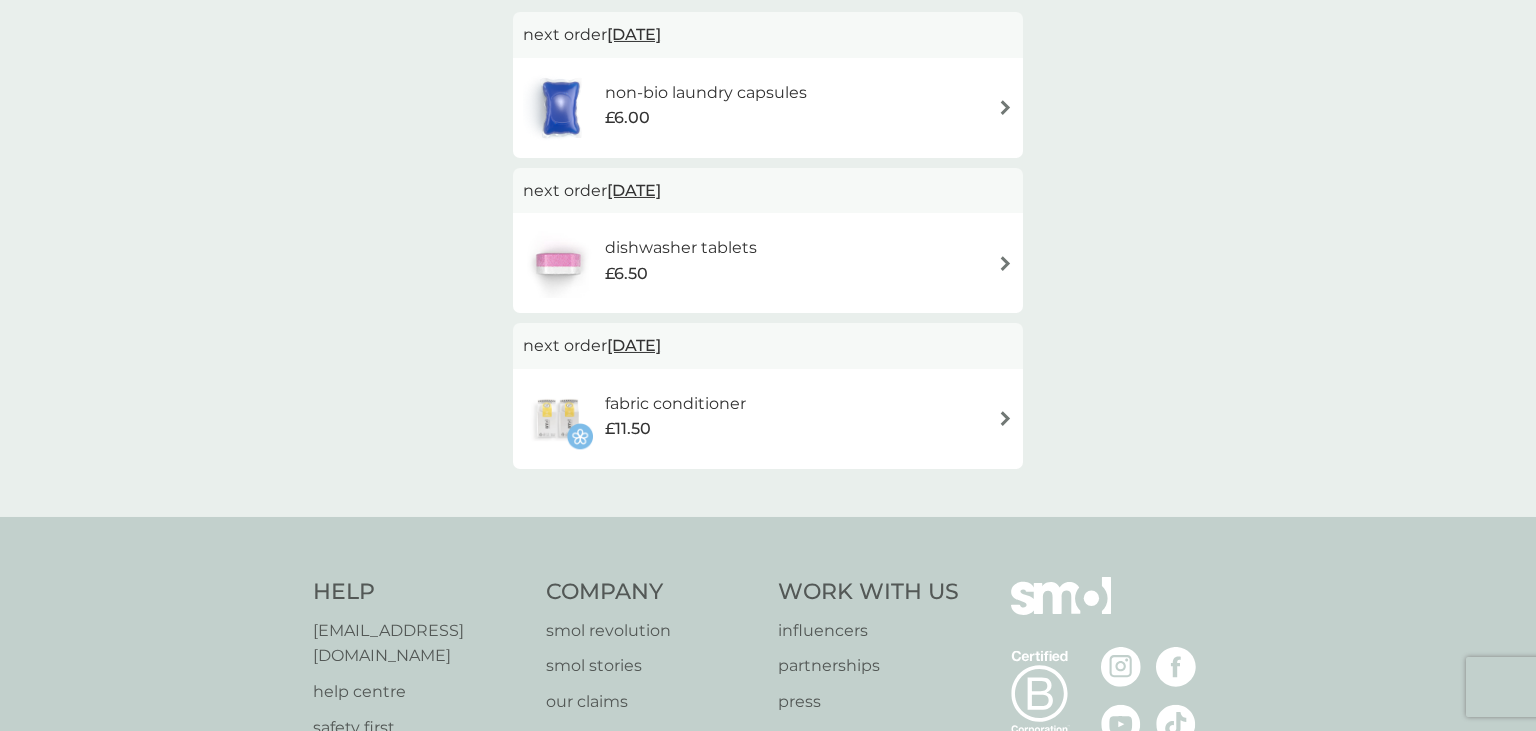 scroll, scrollTop: 422, scrollLeft: 0, axis: vertical 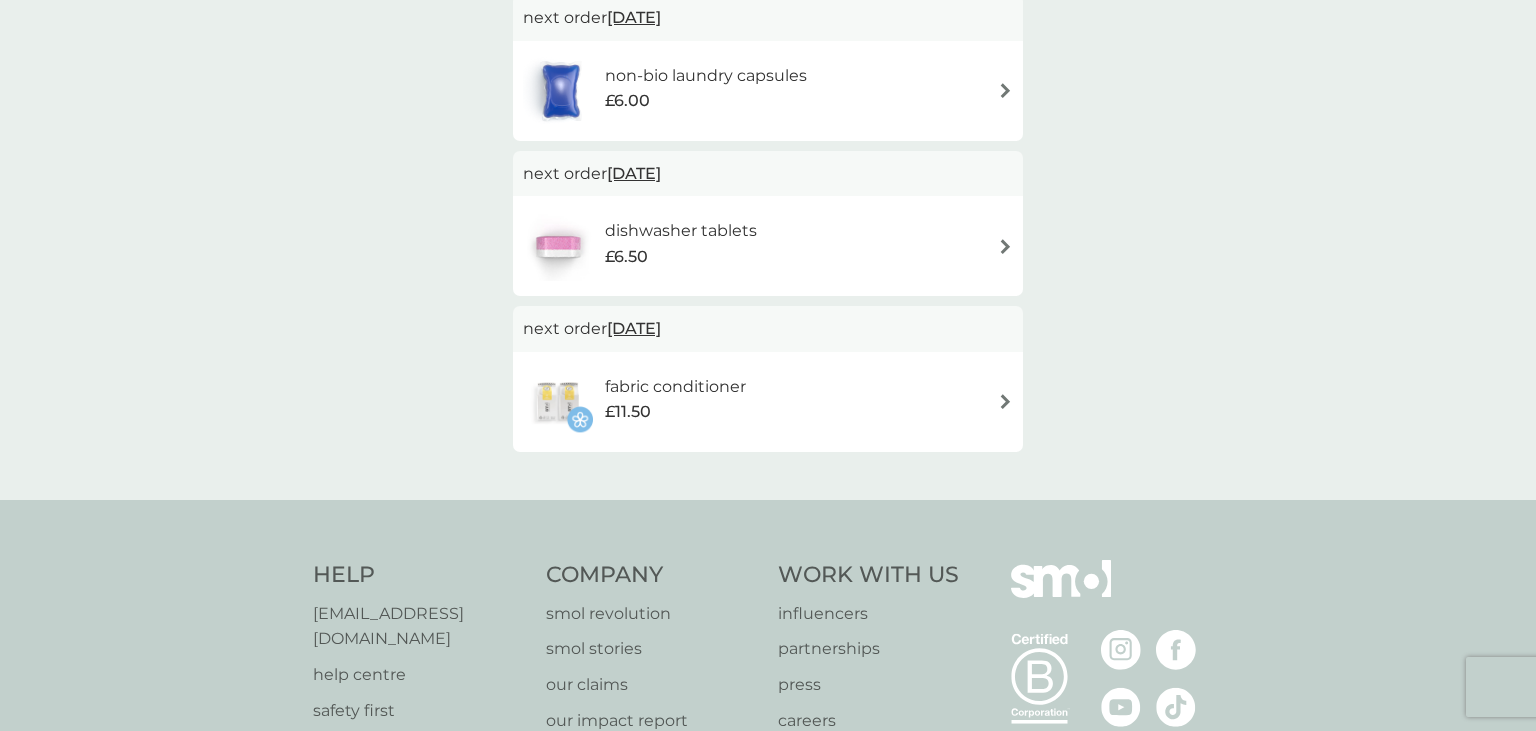 click on "fabric conditioner £11.50" at bounding box center (768, 402) 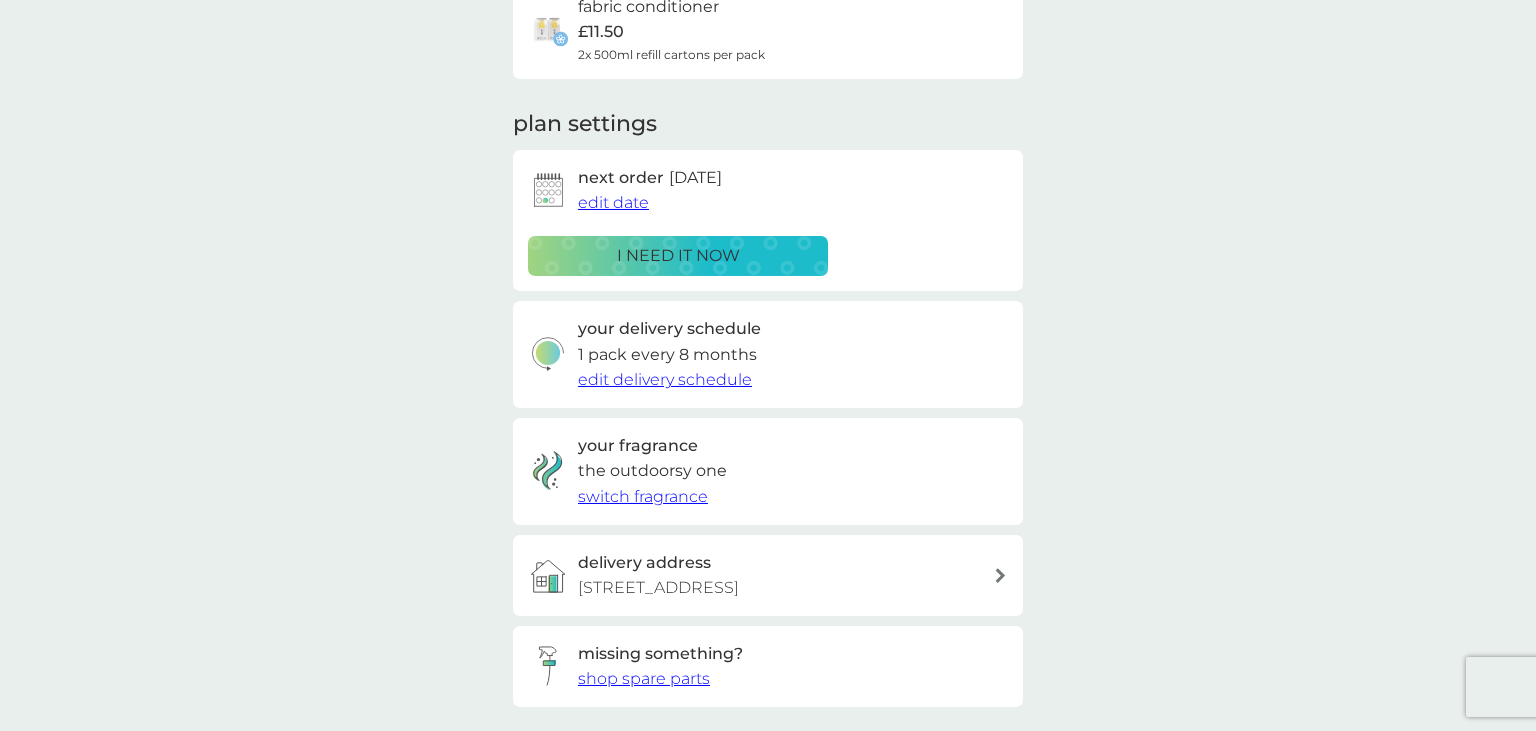 scroll, scrollTop: 211, scrollLeft: 0, axis: vertical 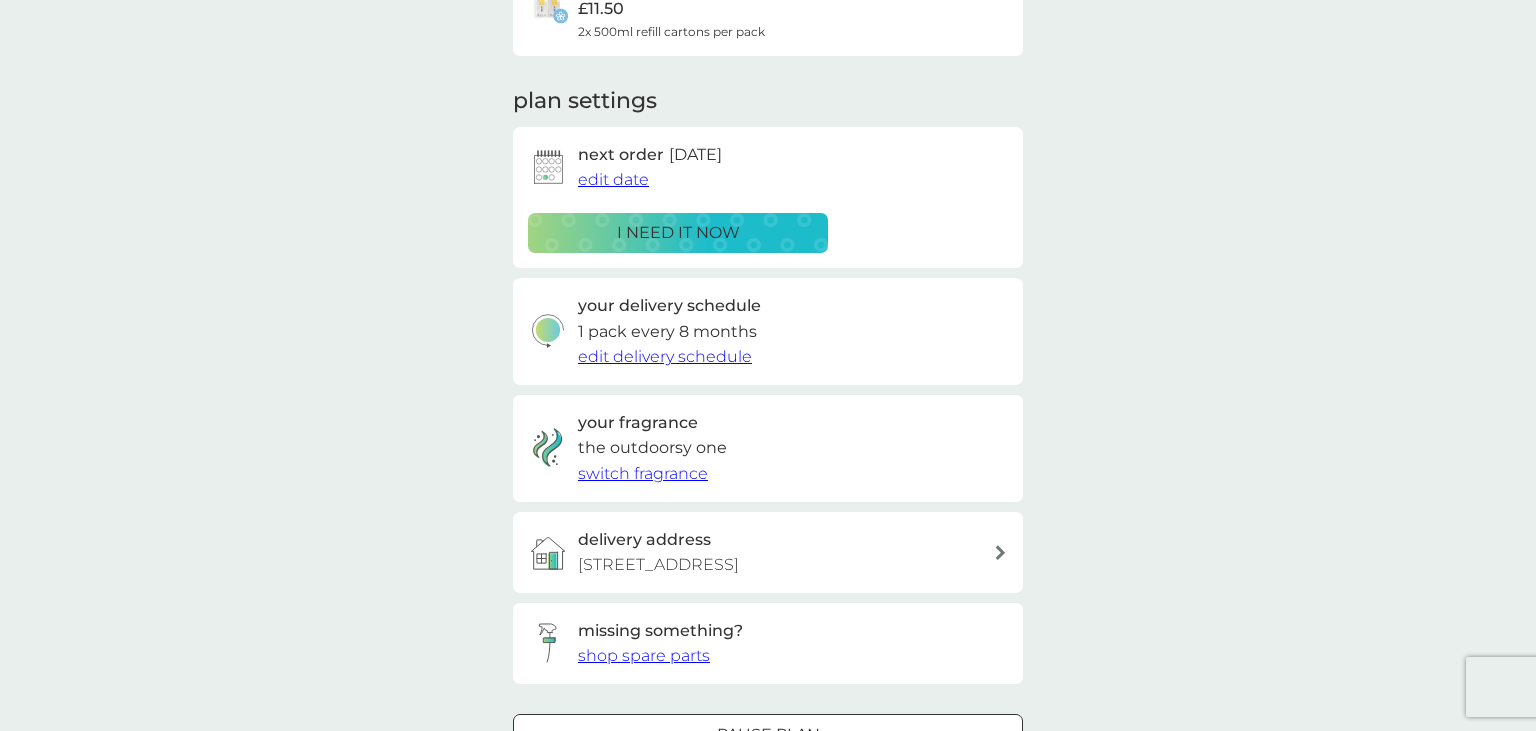 click on "switch fragrance" at bounding box center [643, 473] 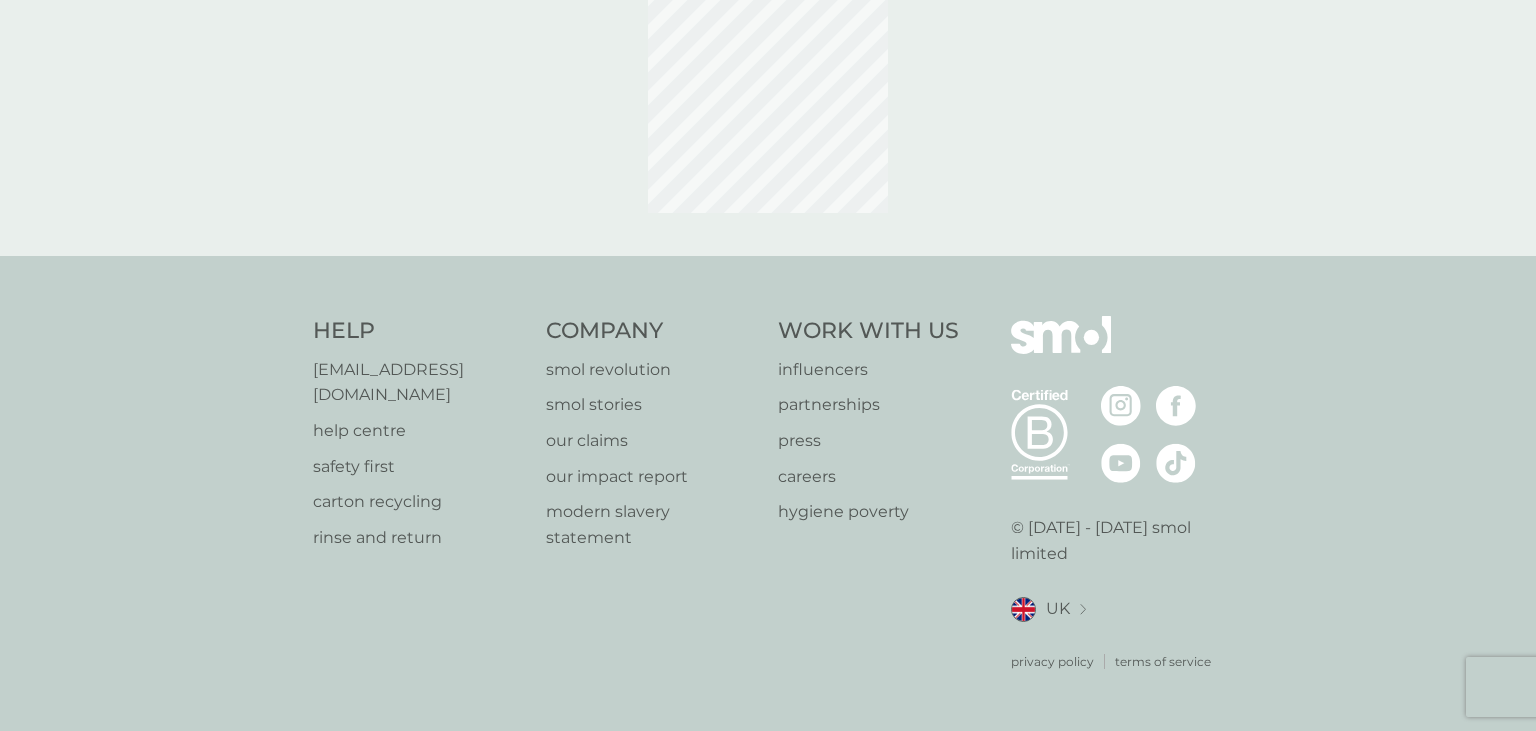 scroll, scrollTop: 0, scrollLeft: 0, axis: both 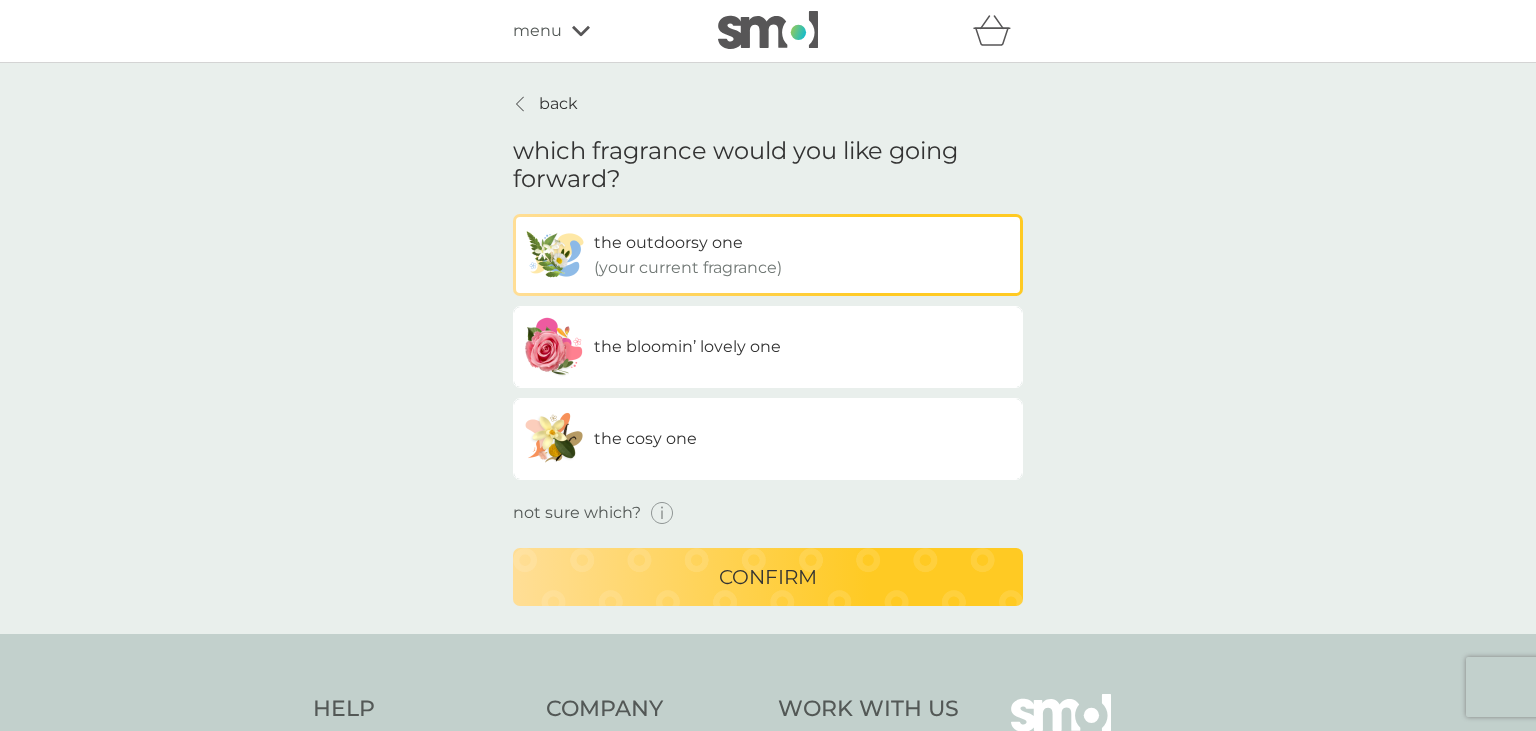 click on "the bloomin’ lovely one" at bounding box center (687, 347) 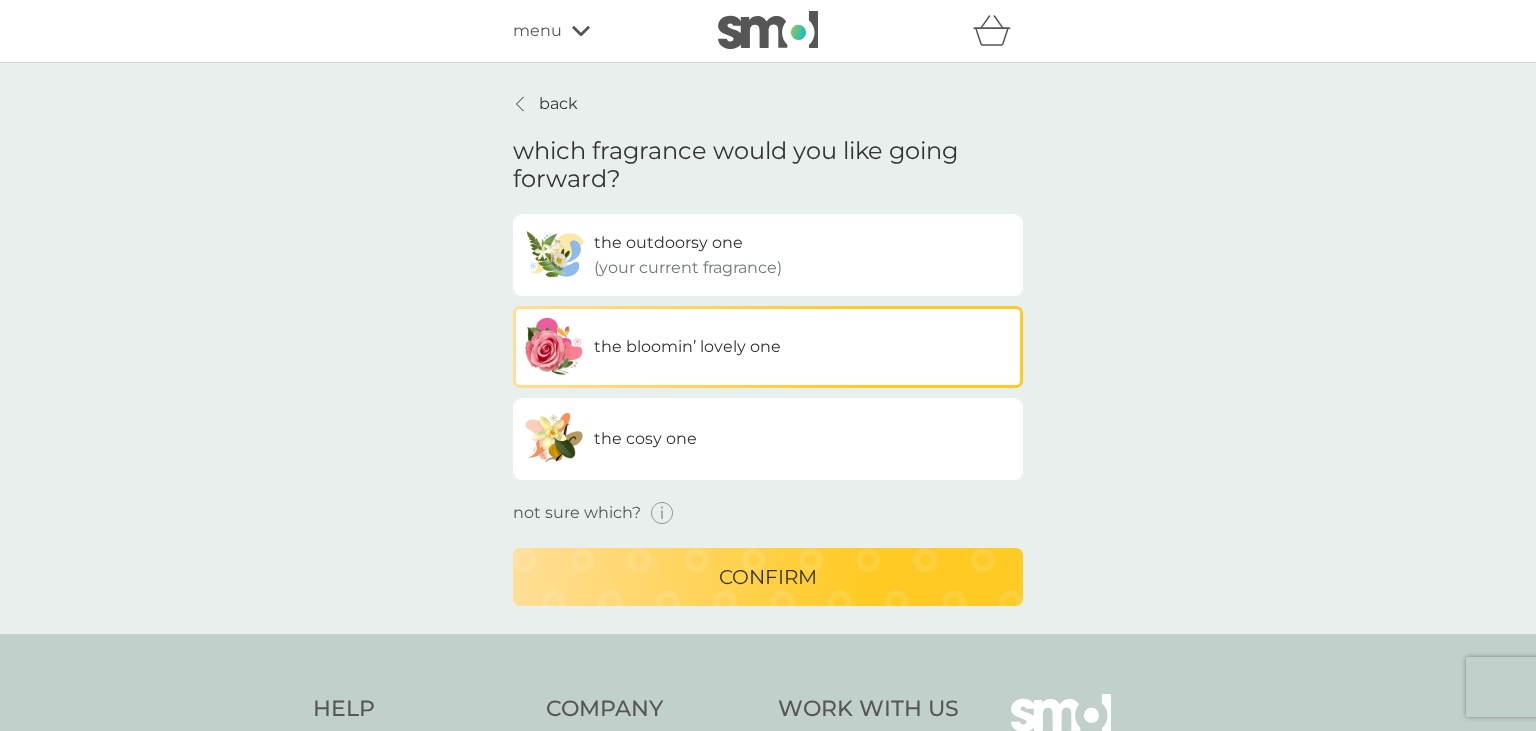 click on "the cosy one" at bounding box center (768, 439) 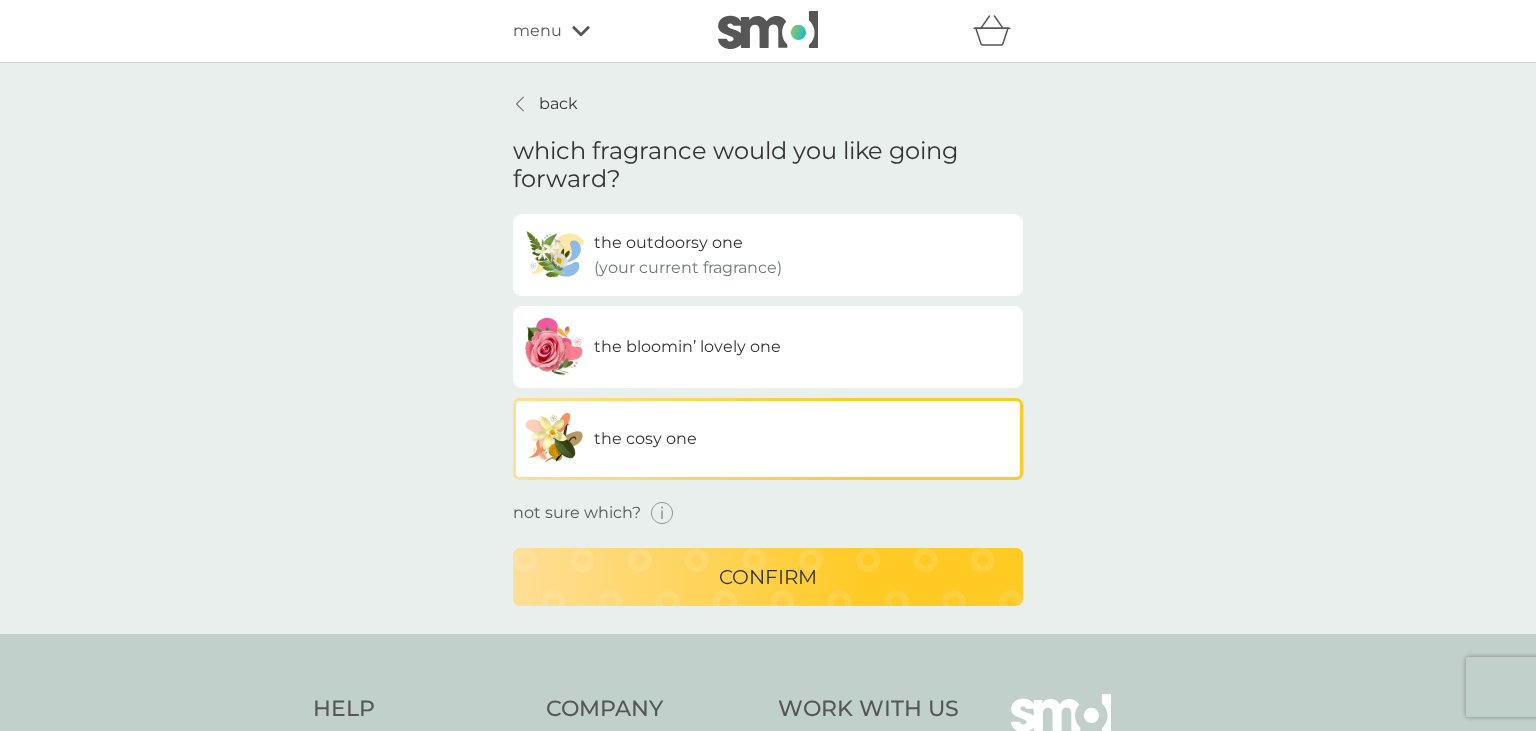 click 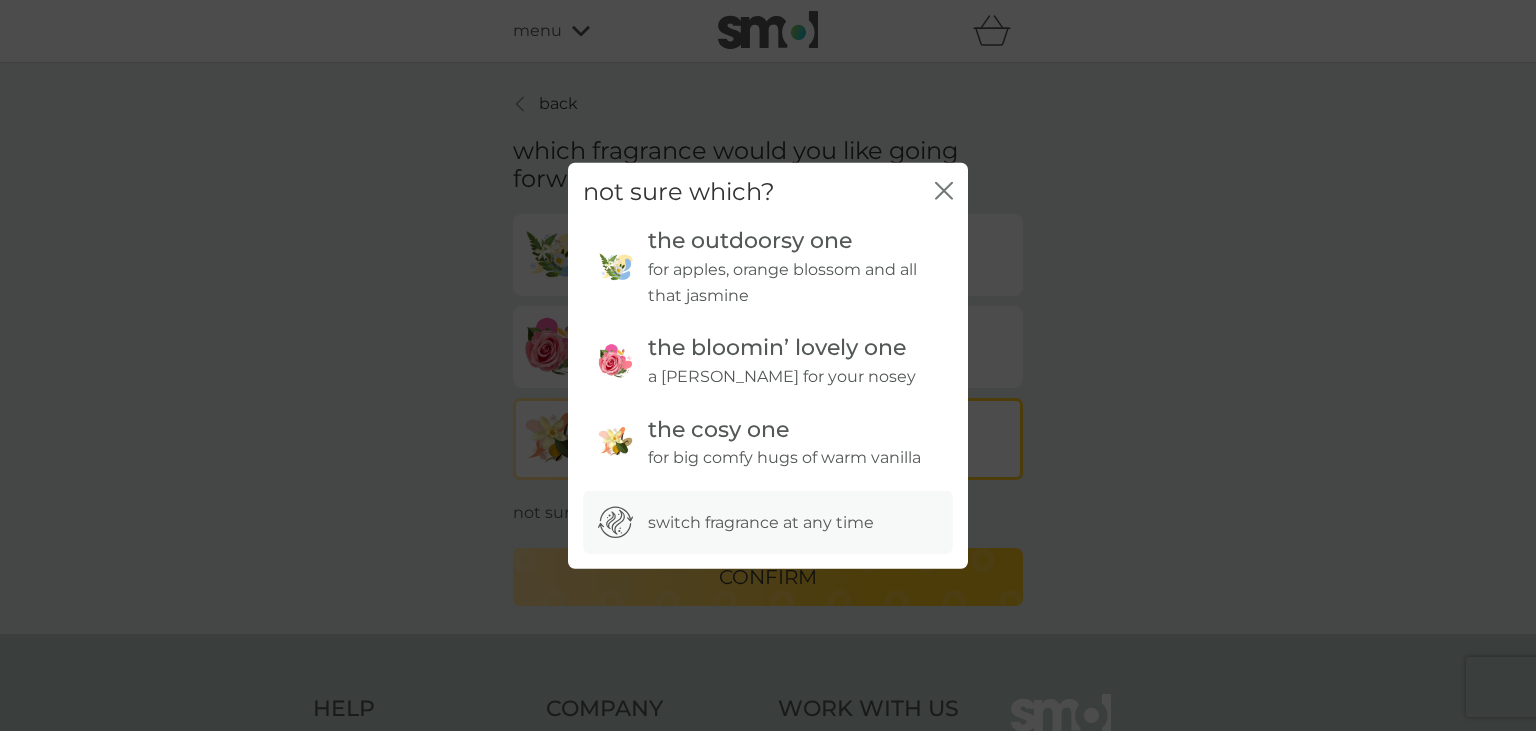 click 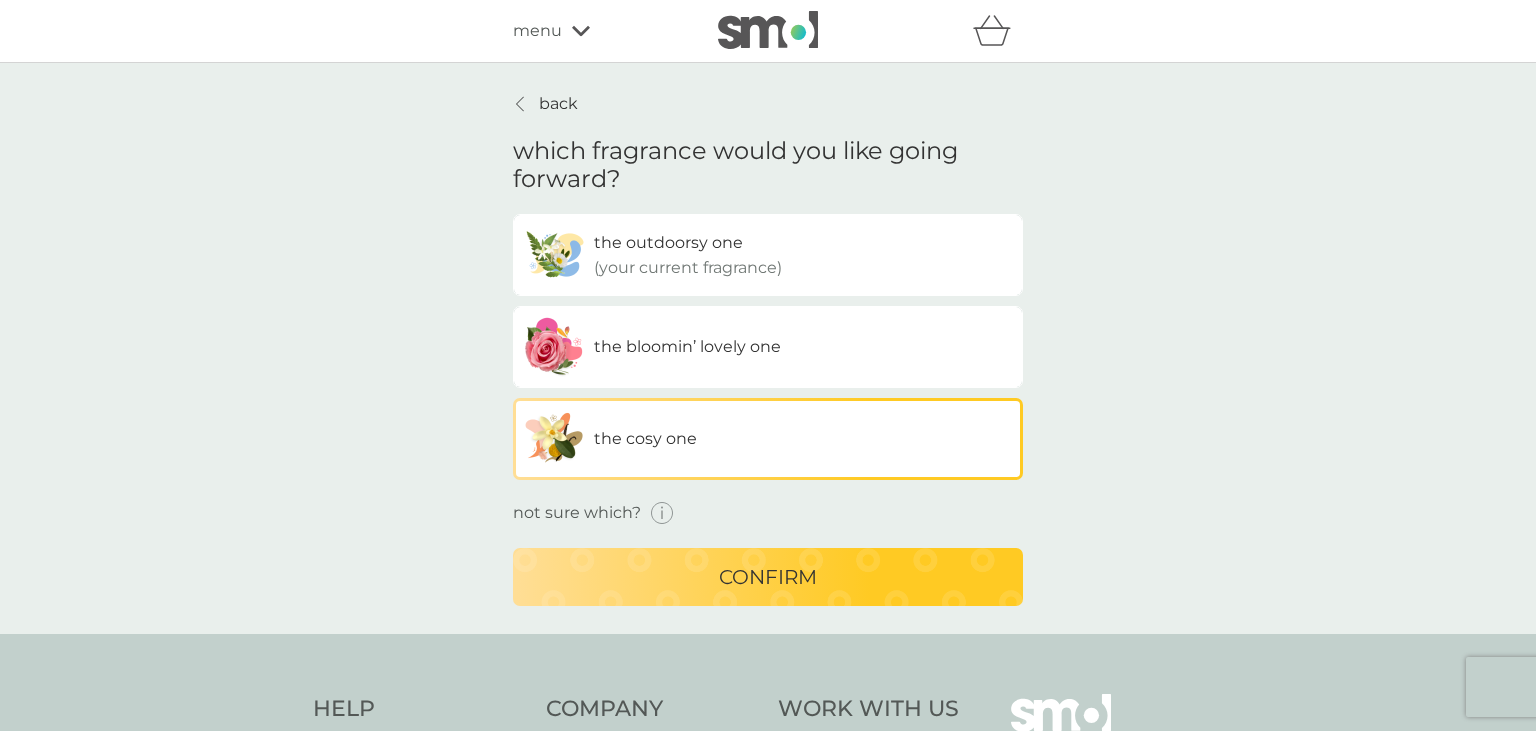 click on "confirm" at bounding box center (768, 577) 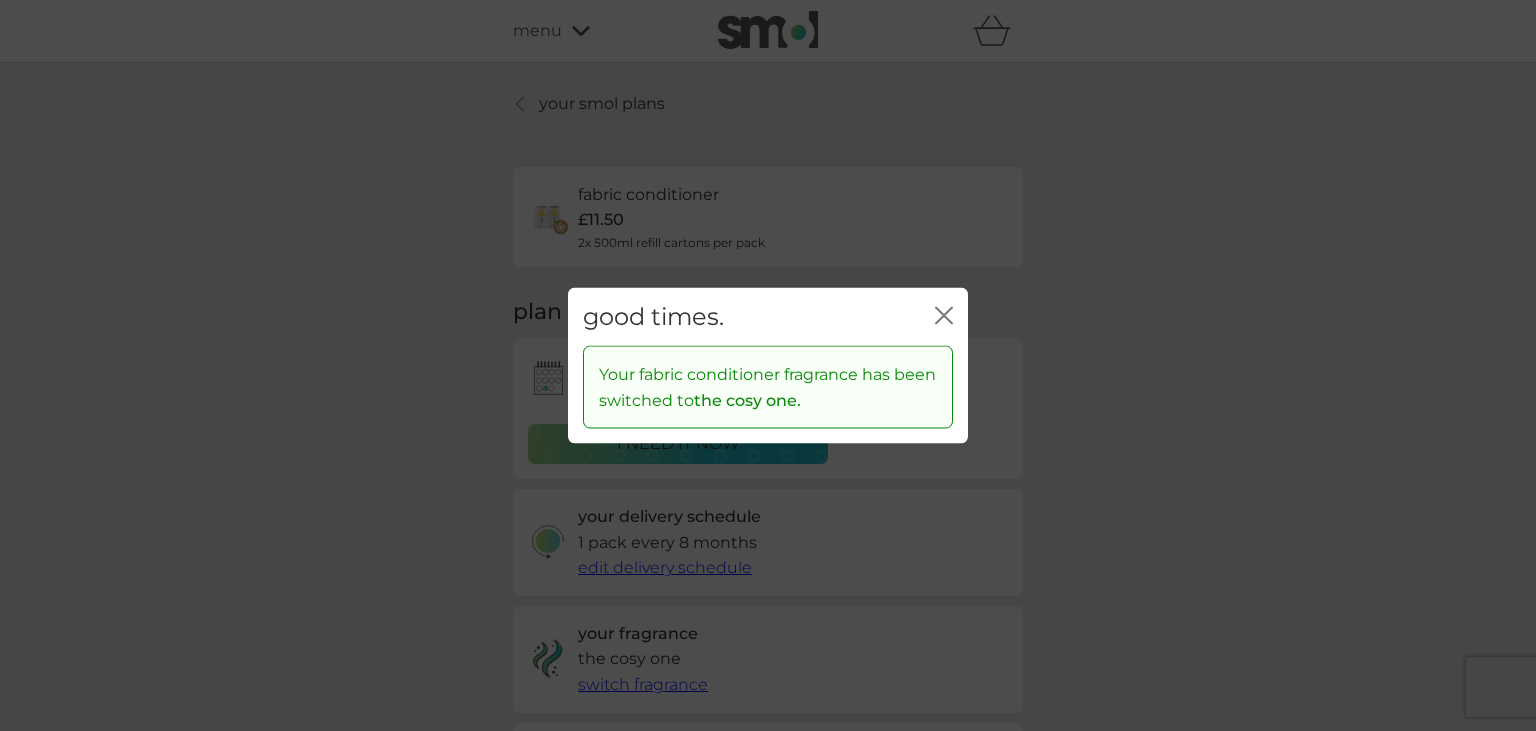 click 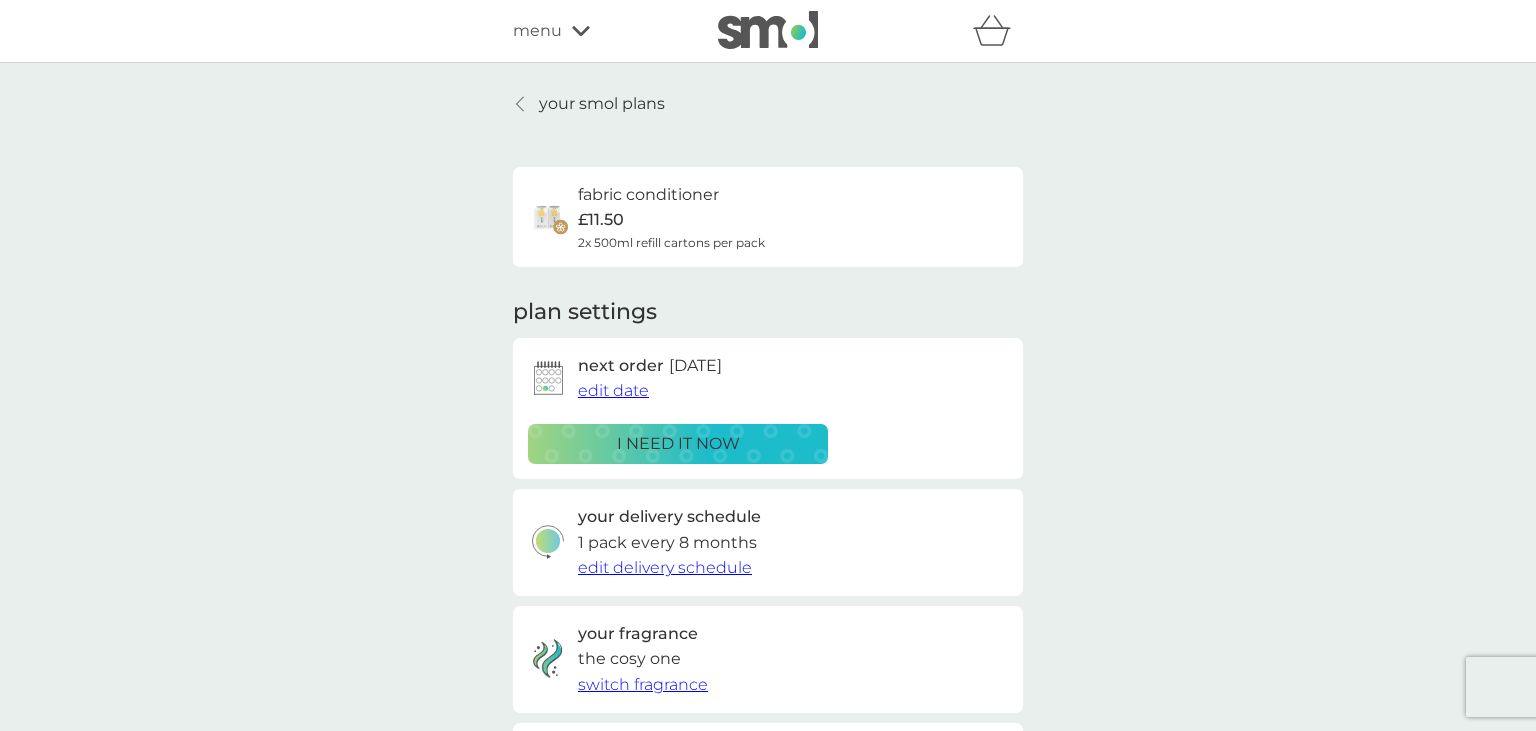 click at bounding box center [521, 104] 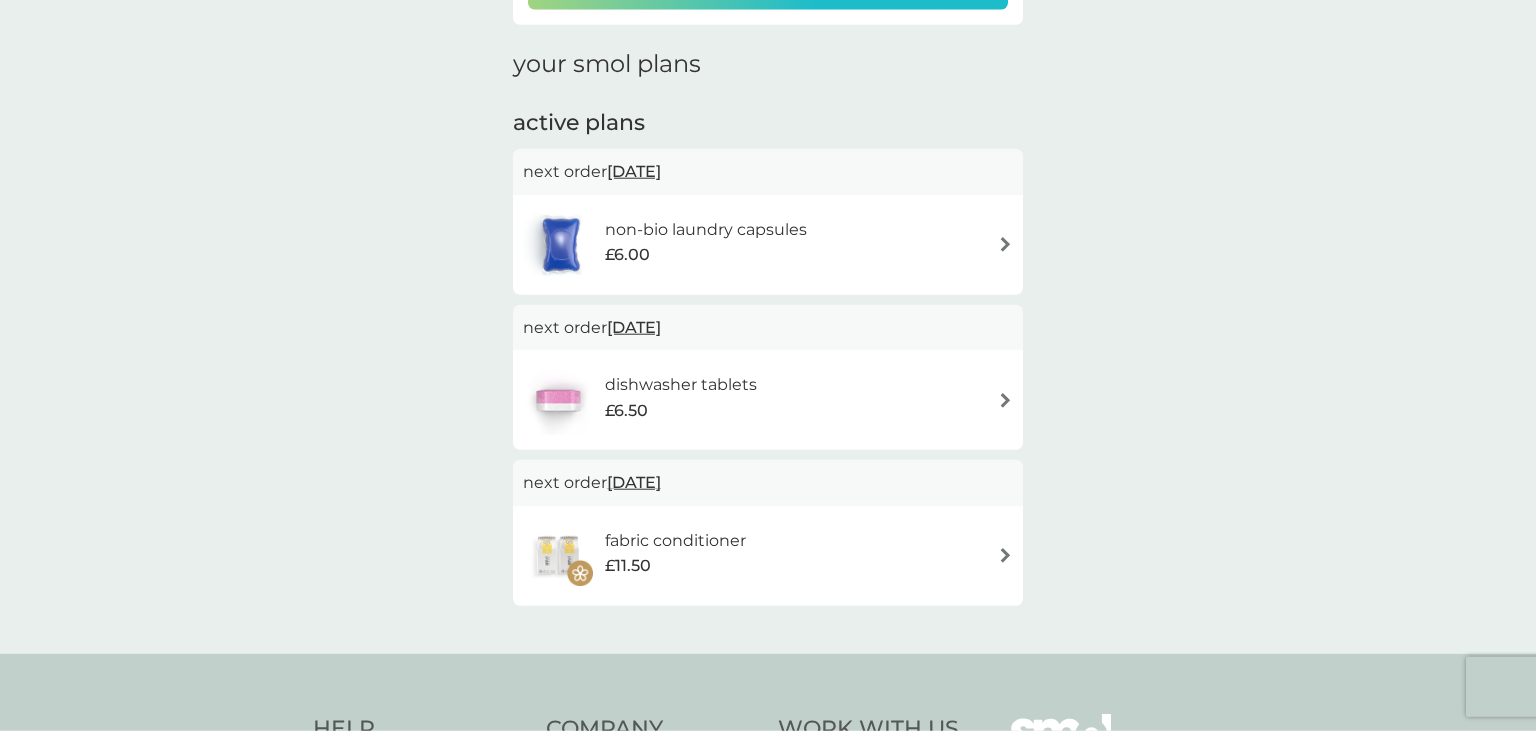 scroll, scrollTop: 211, scrollLeft: 0, axis: vertical 